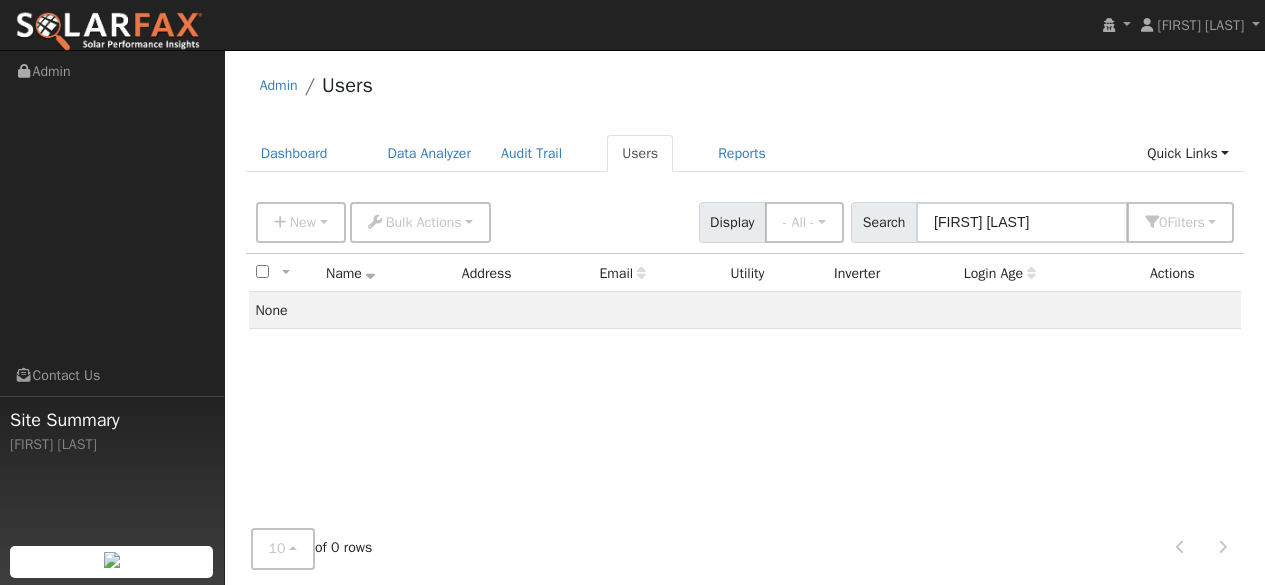scroll, scrollTop: 0, scrollLeft: 0, axis: both 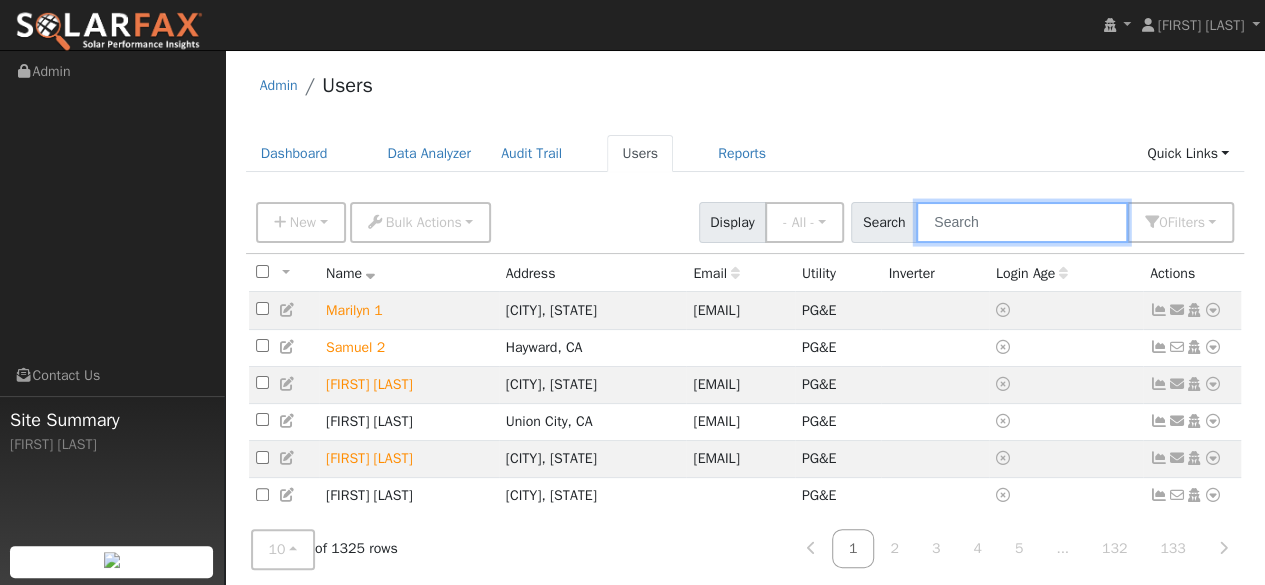 click at bounding box center [1022, 222] 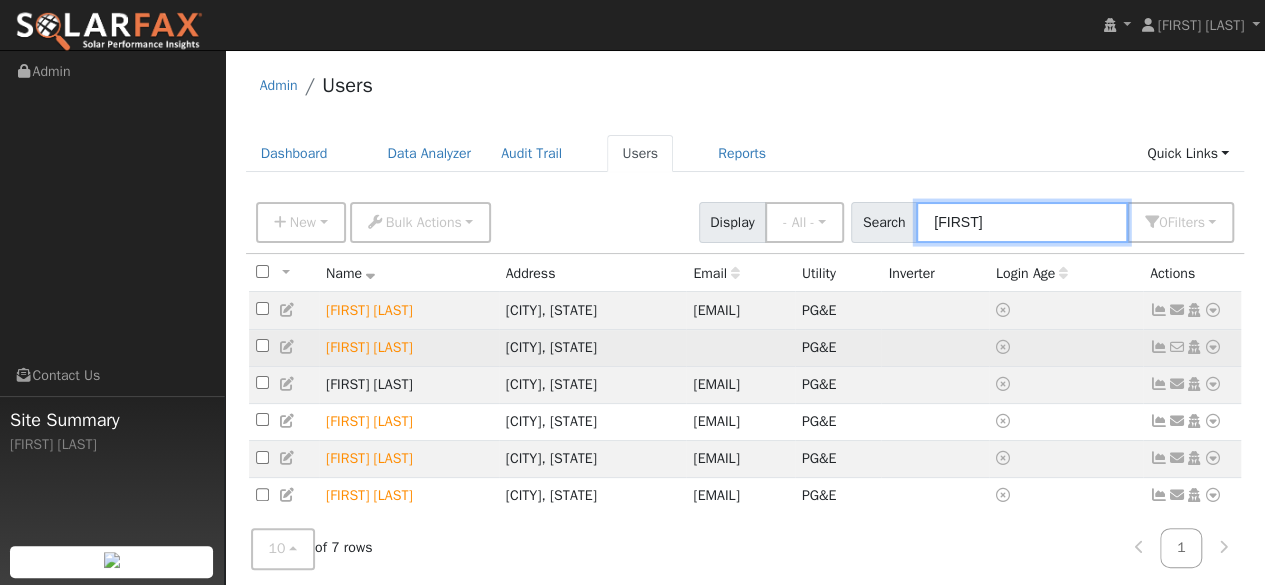 type on "Dave" 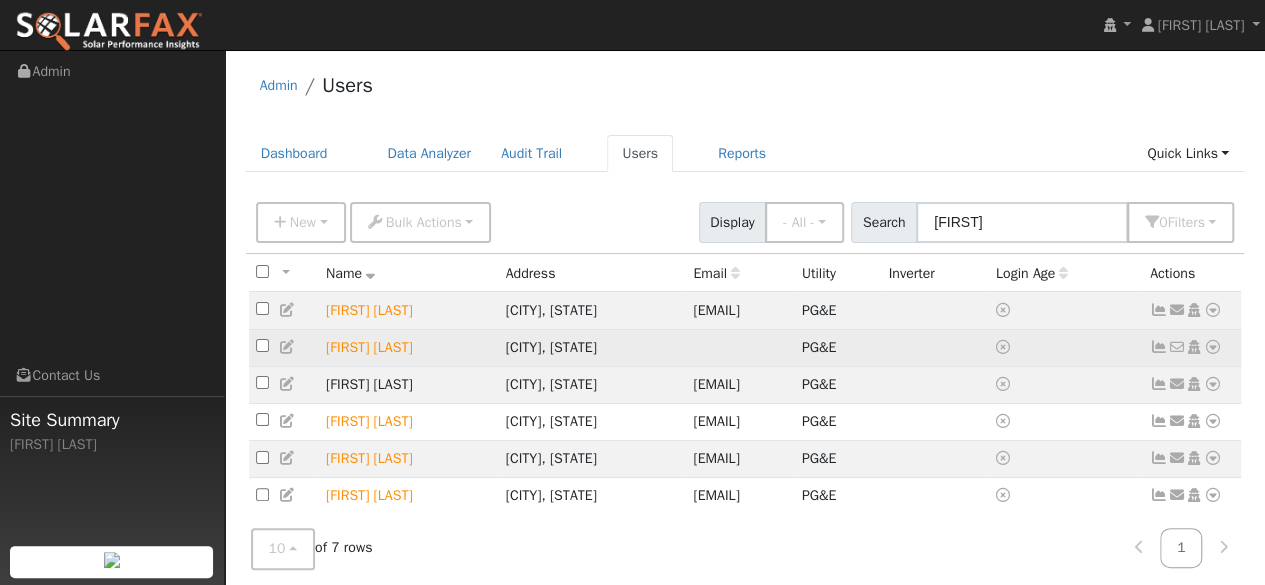 click at bounding box center (1213, 347) 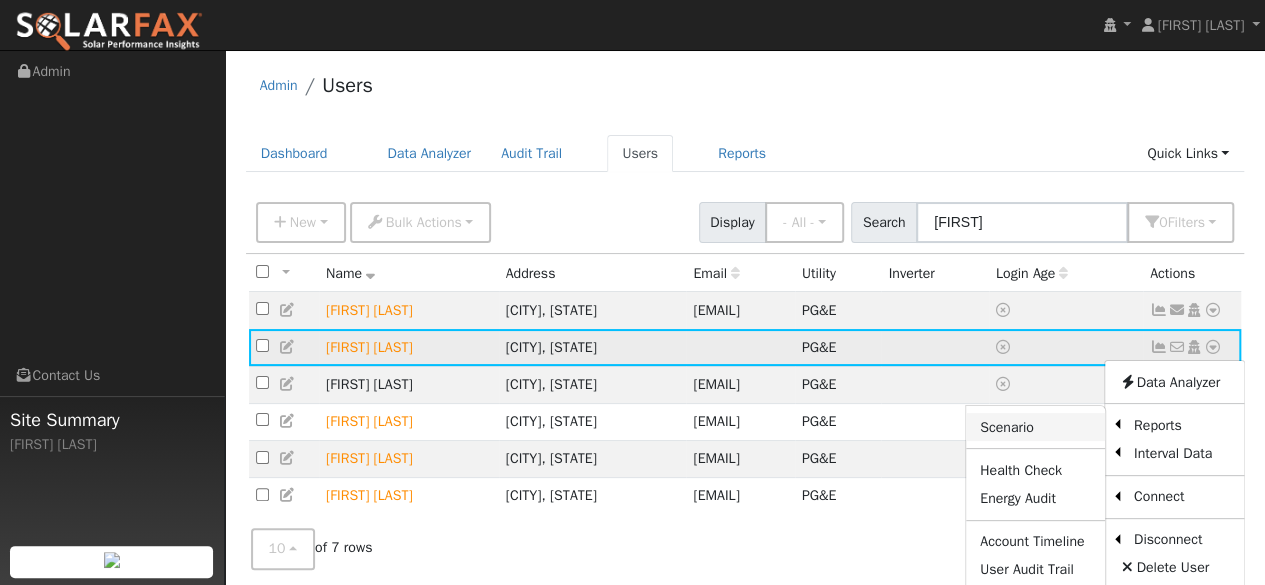 click on "Scenario" at bounding box center (1035, 427) 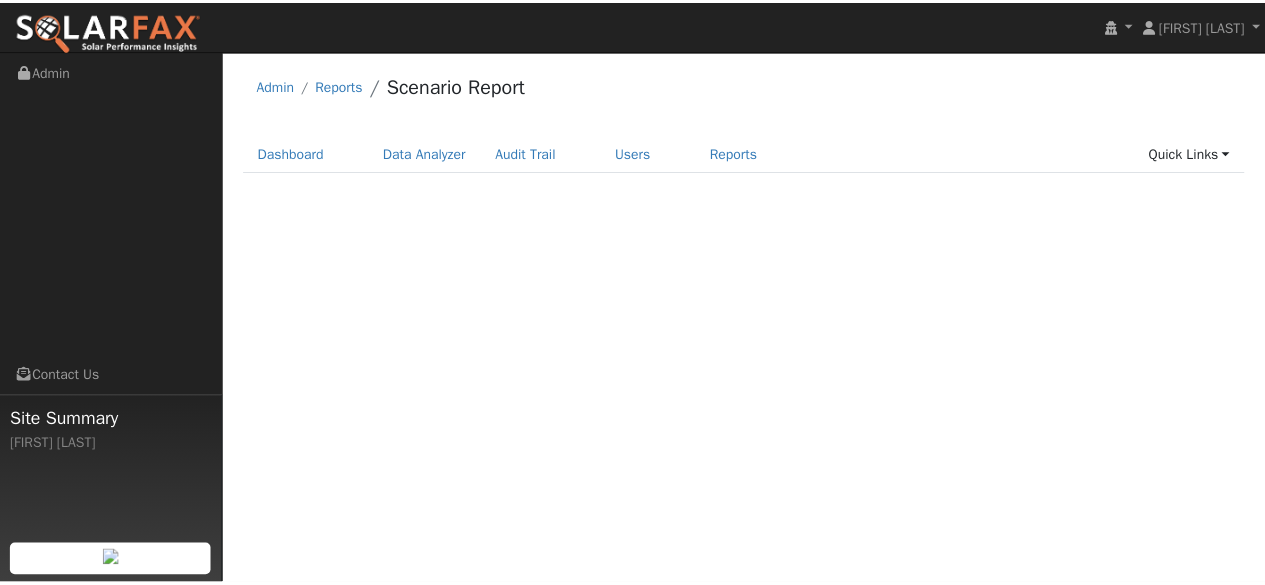 scroll, scrollTop: 0, scrollLeft: 0, axis: both 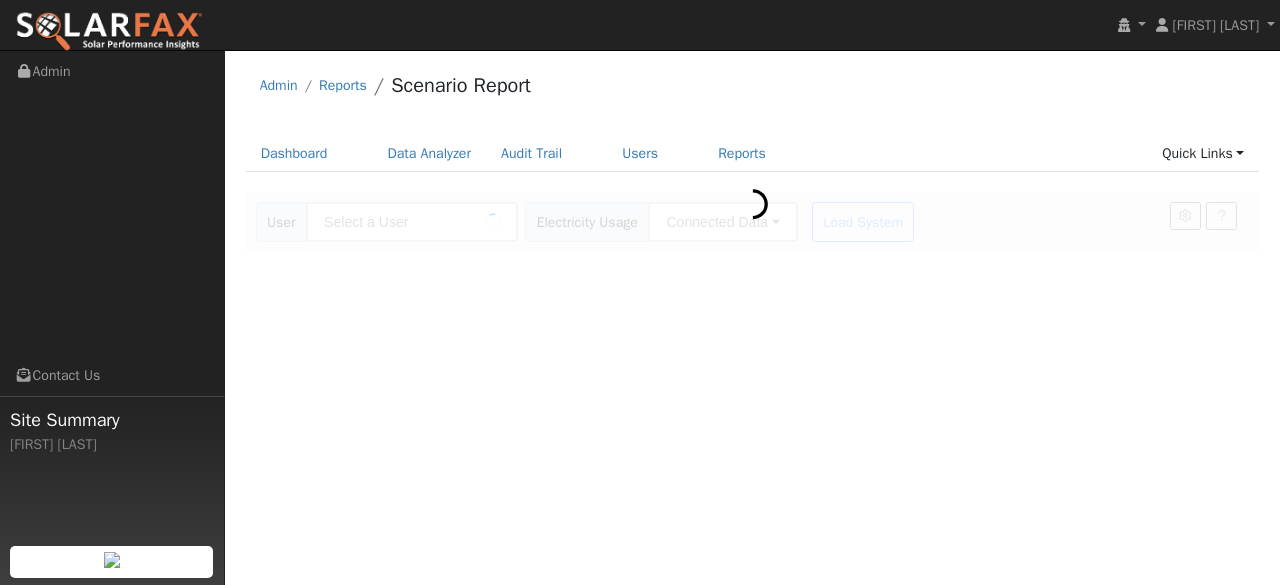 type on "[FIRST] [LAST]" 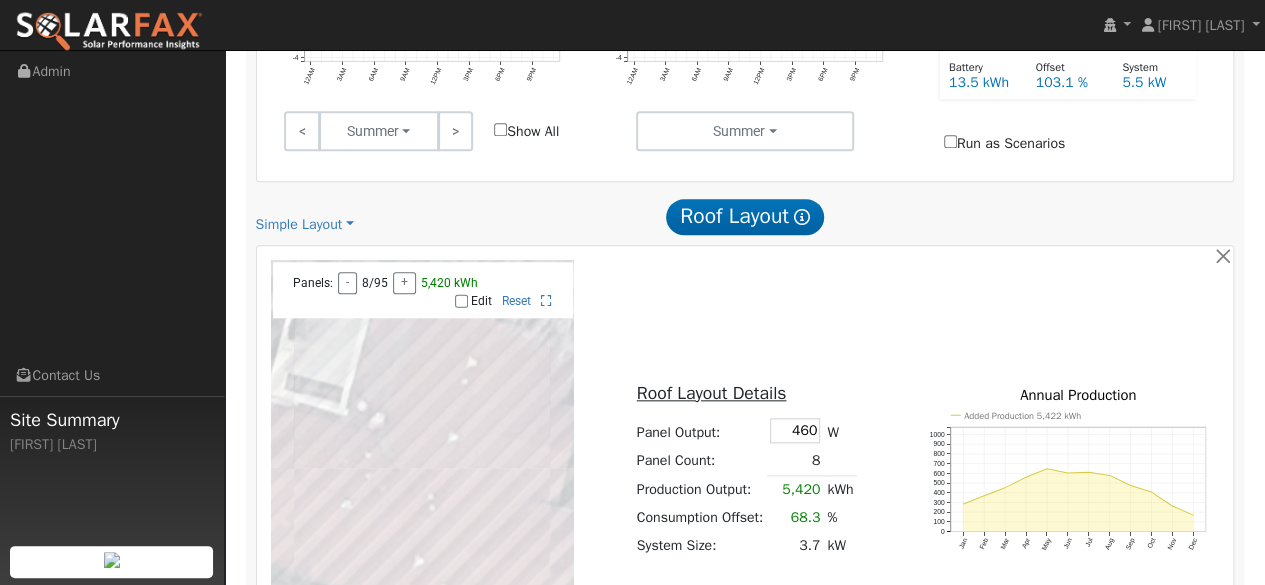 scroll, scrollTop: 1000, scrollLeft: 0, axis: vertical 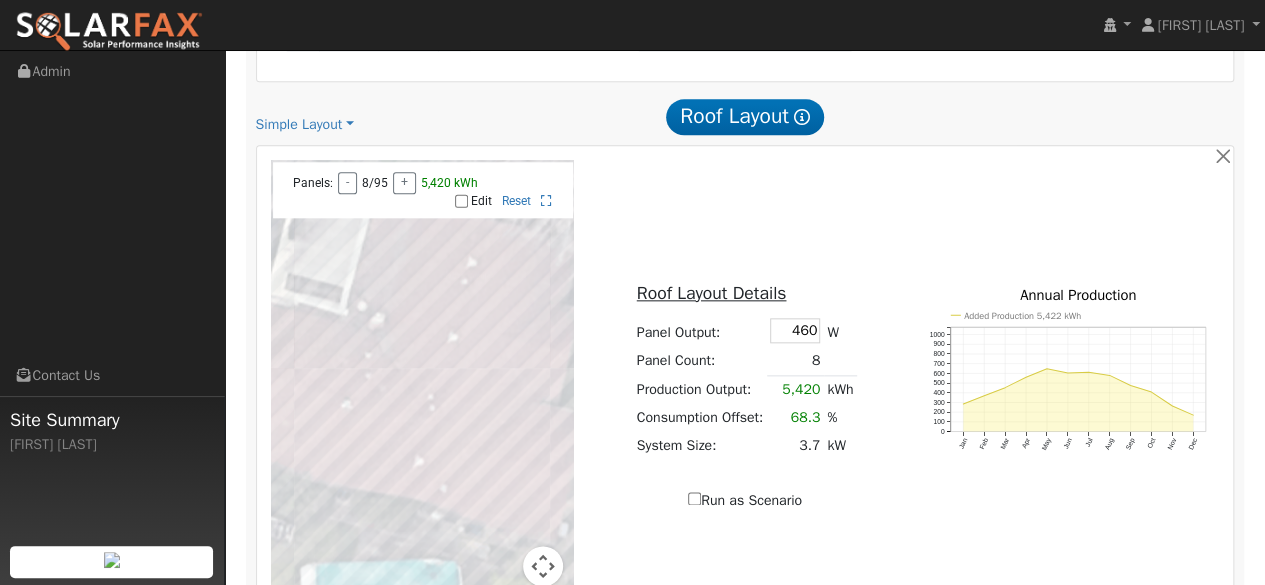 click on "Edit" at bounding box center [461, 201] 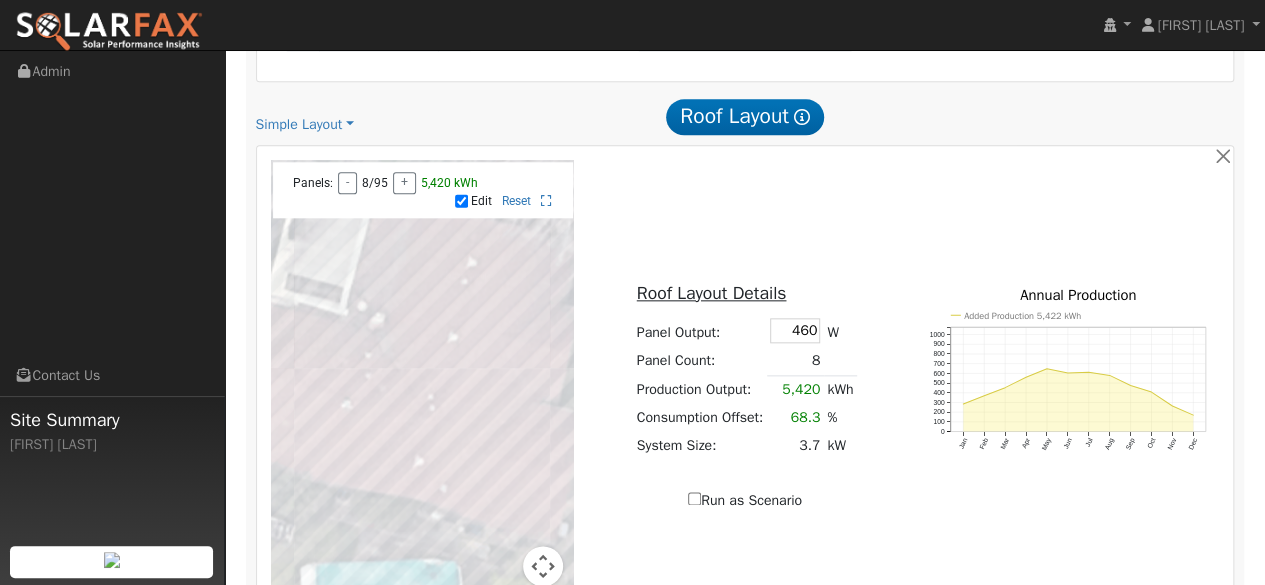 click at bounding box center [543, 566] 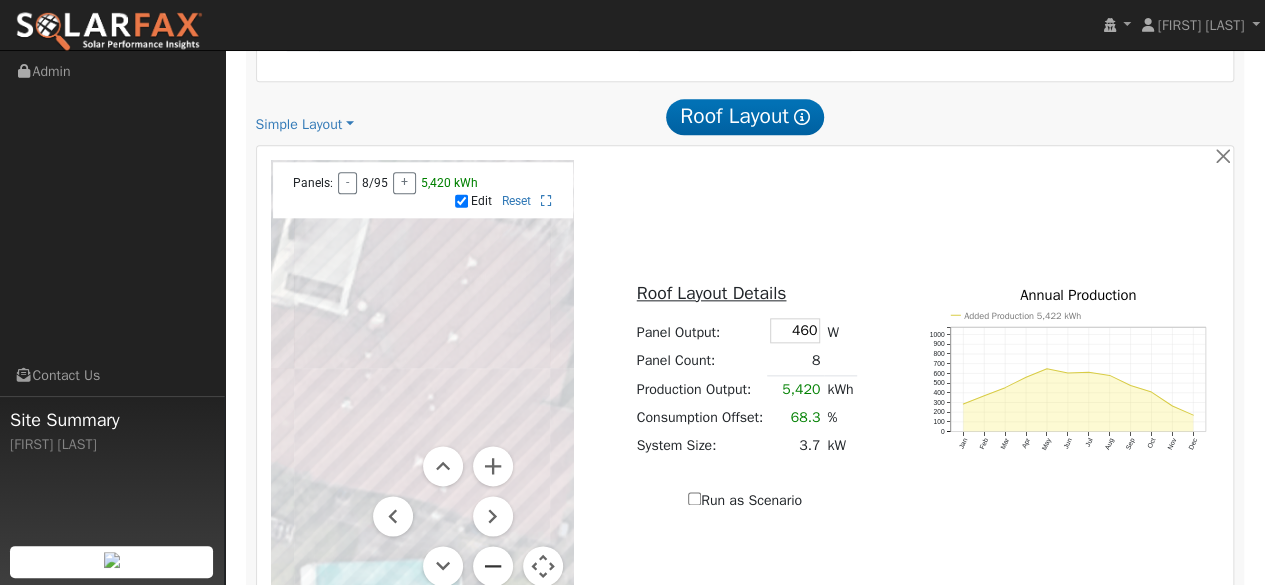 click at bounding box center (493, 566) 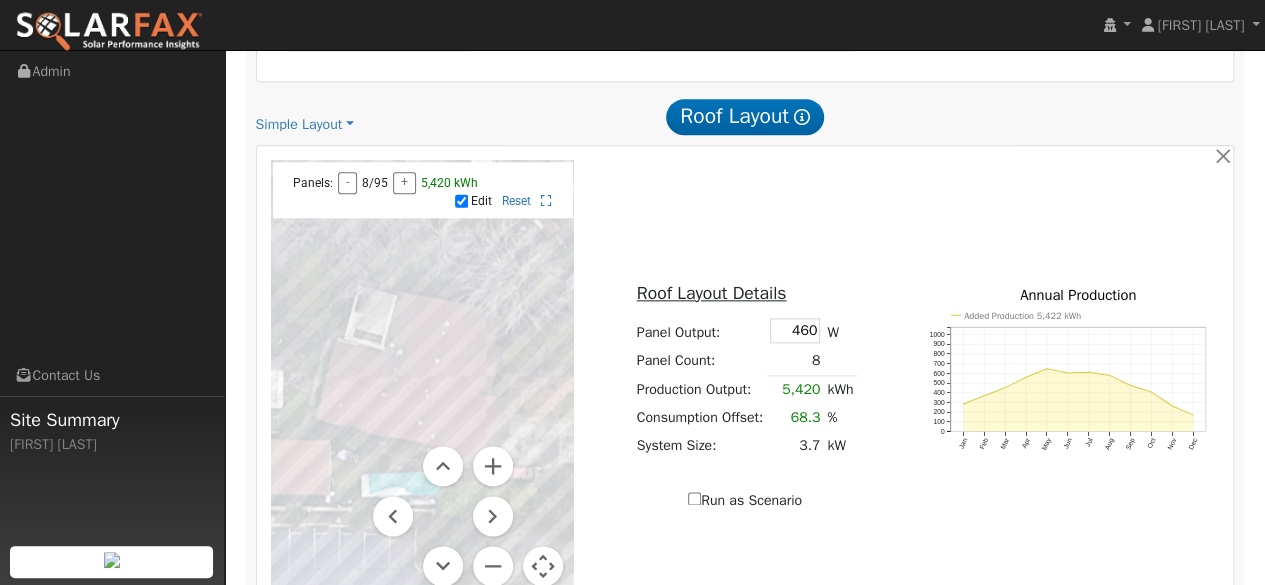 click at bounding box center [422, 385] 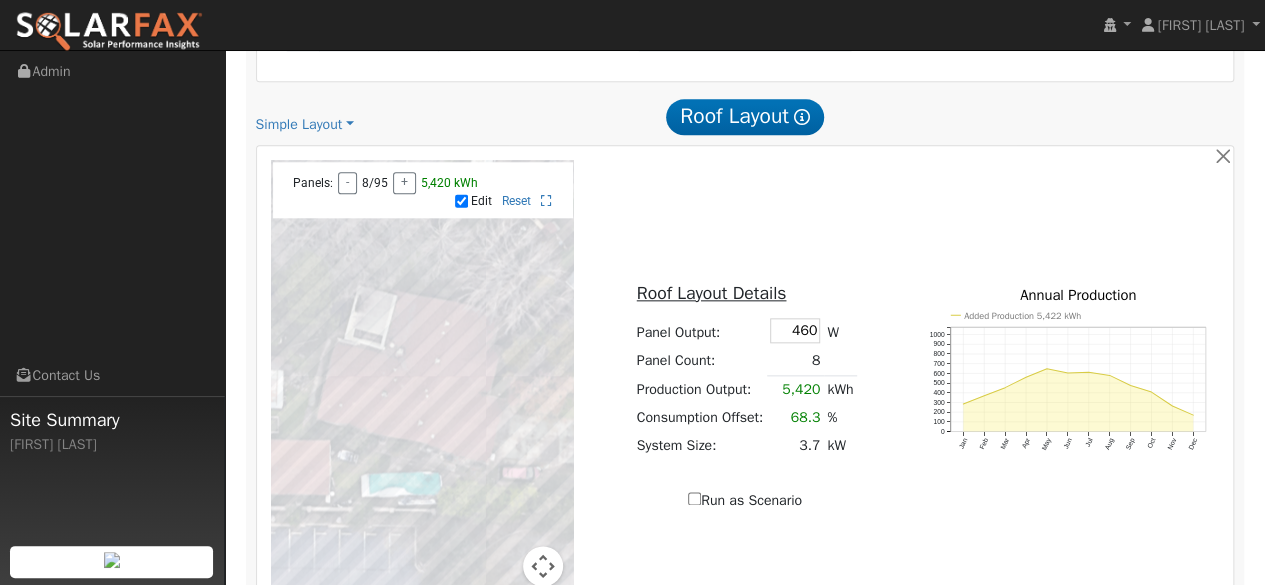 click at bounding box center (422, 385) 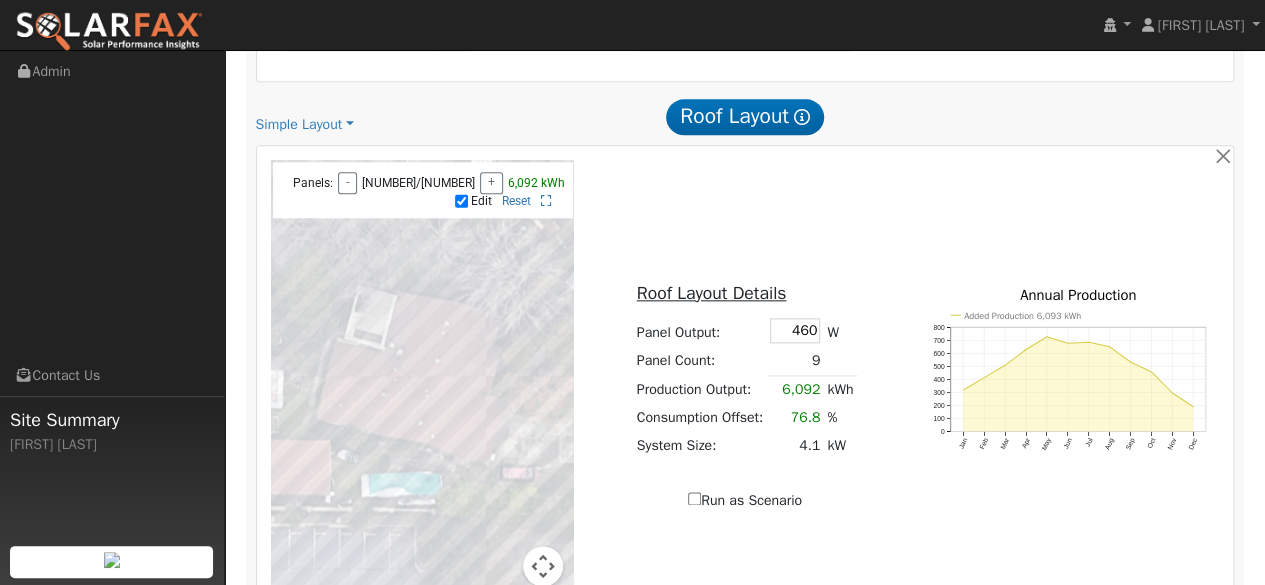 click at bounding box center [422, 385] 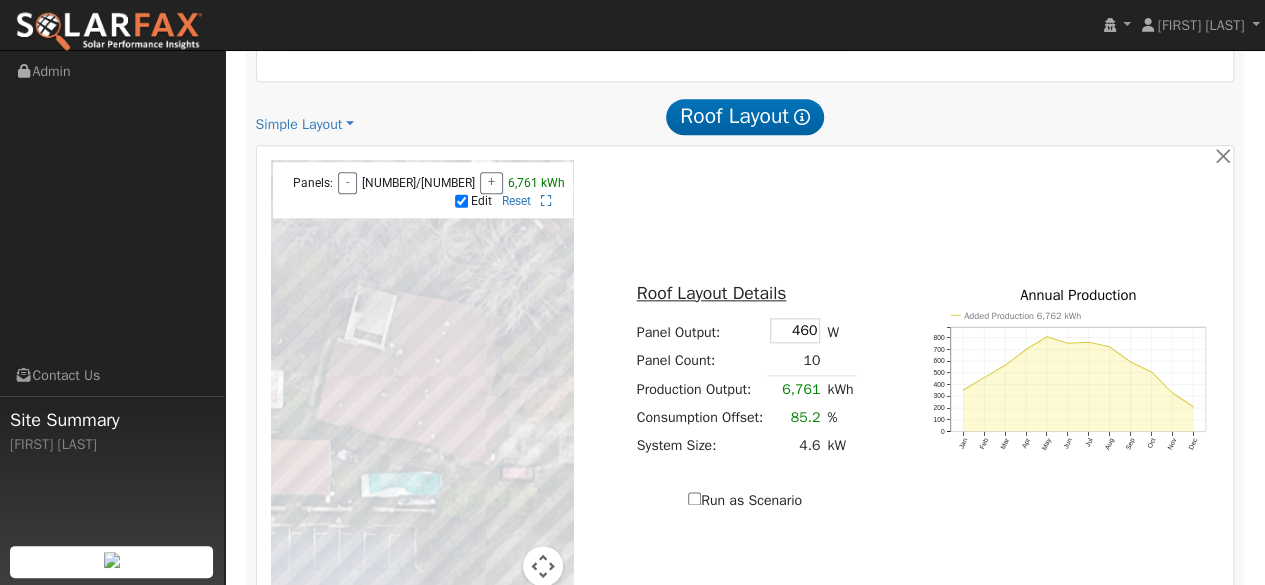 click at bounding box center [422, 385] 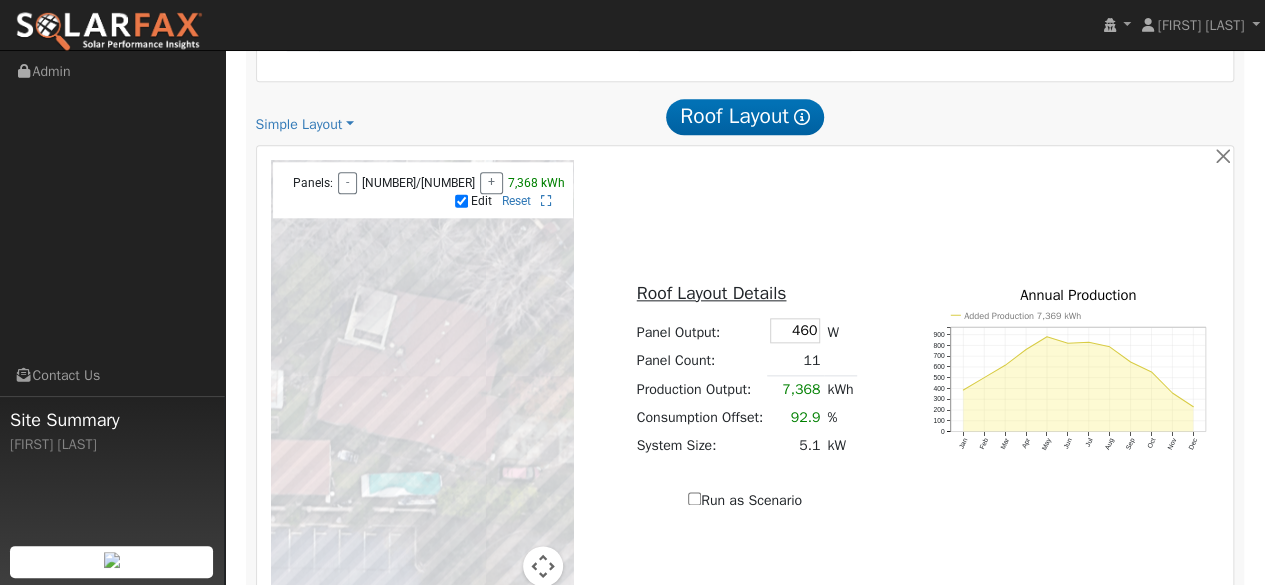 click at bounding box center [422, 385] 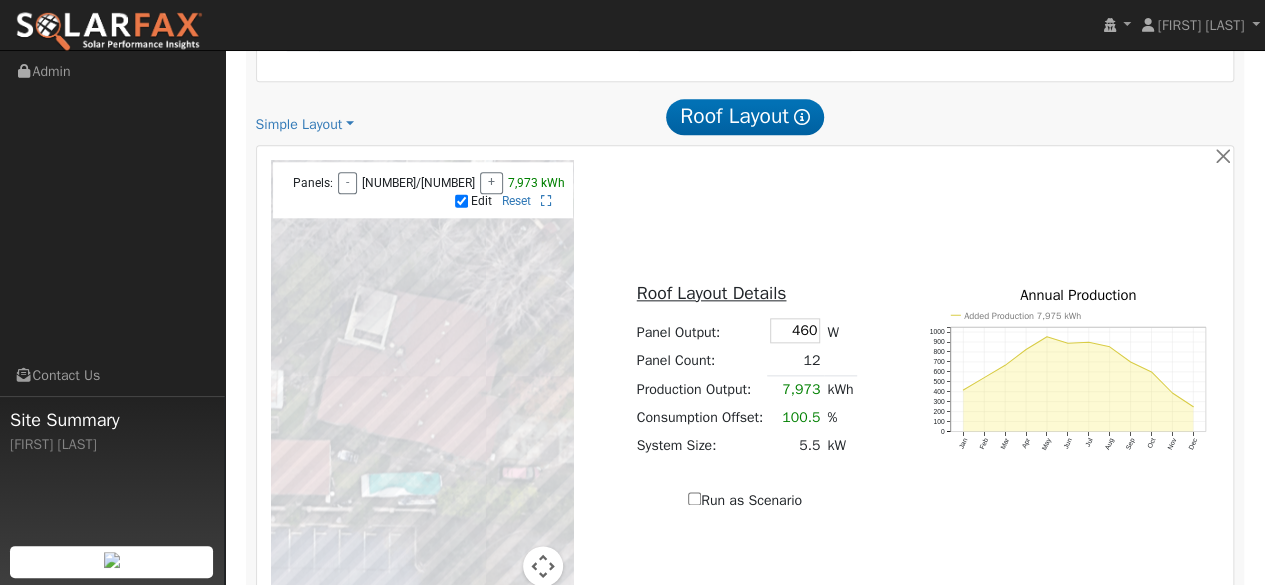 click at bounding box center [422, 385] 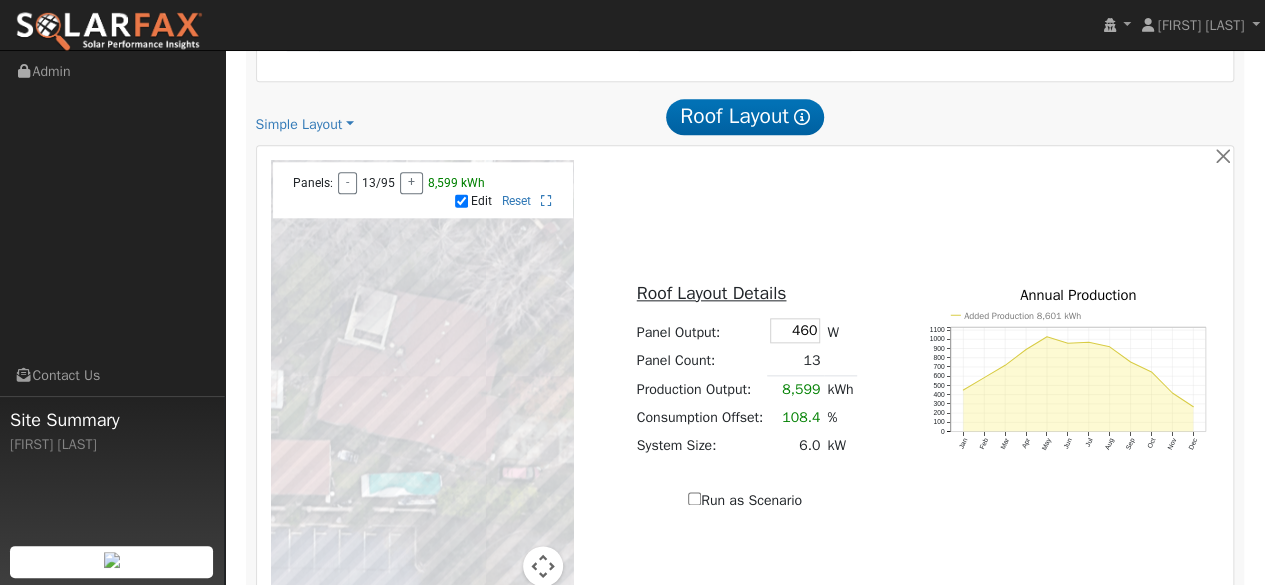 click at bounding box center [422, 385] 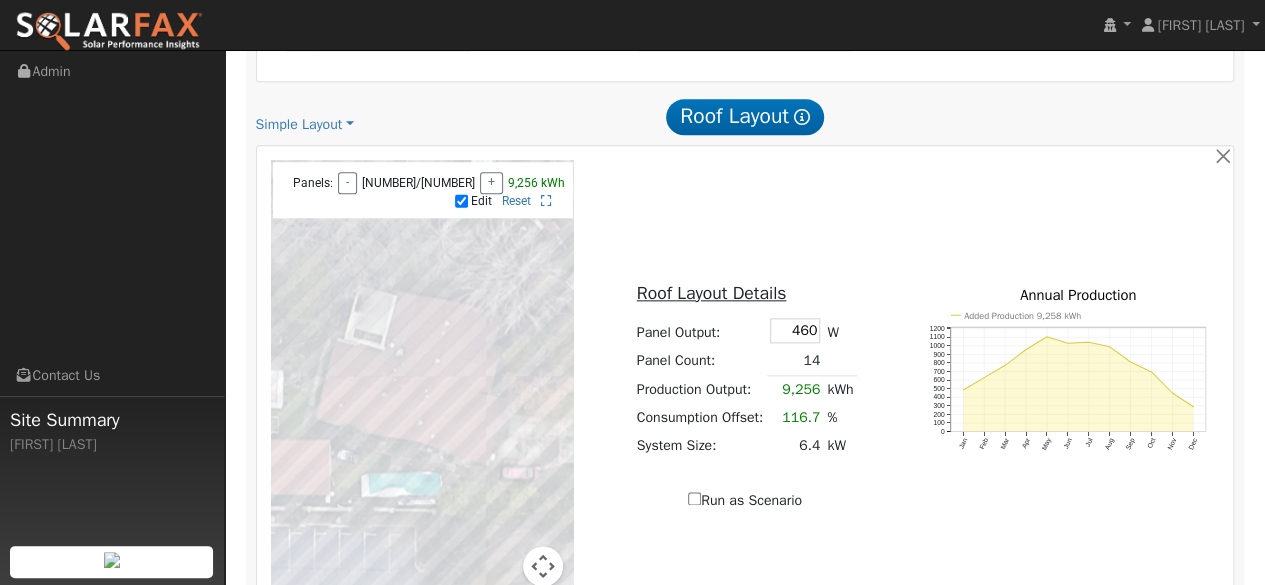 click at bounding box center [422, 385] 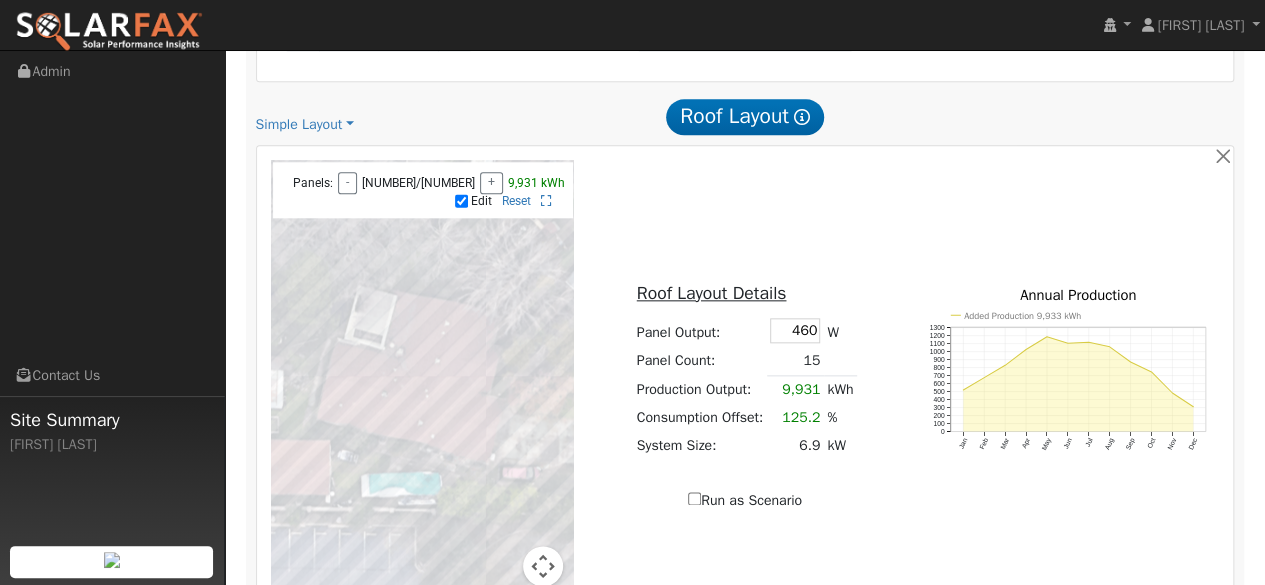 click at bounding box center (422, 385) 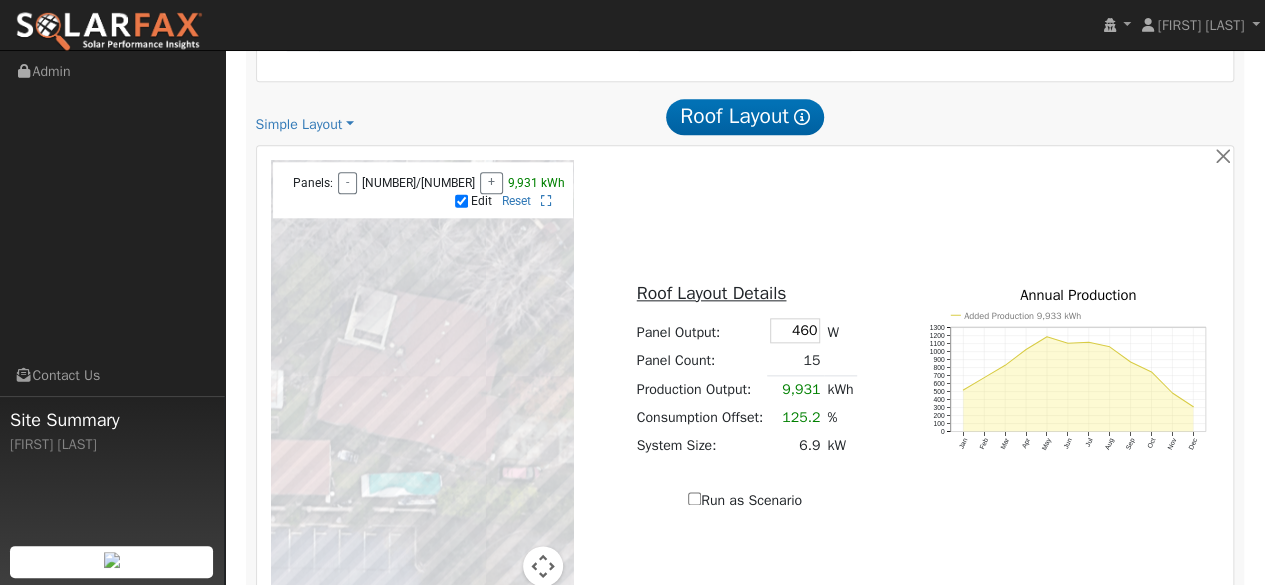 click at bounding box center [422, 385] 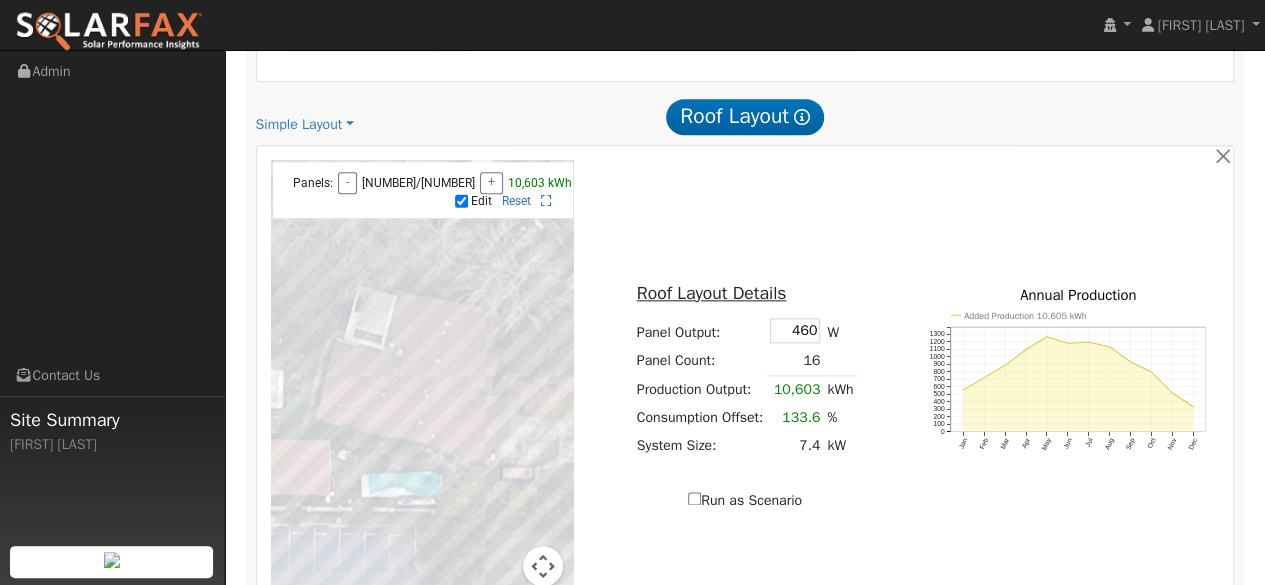 click at bounding box center [422, 385] 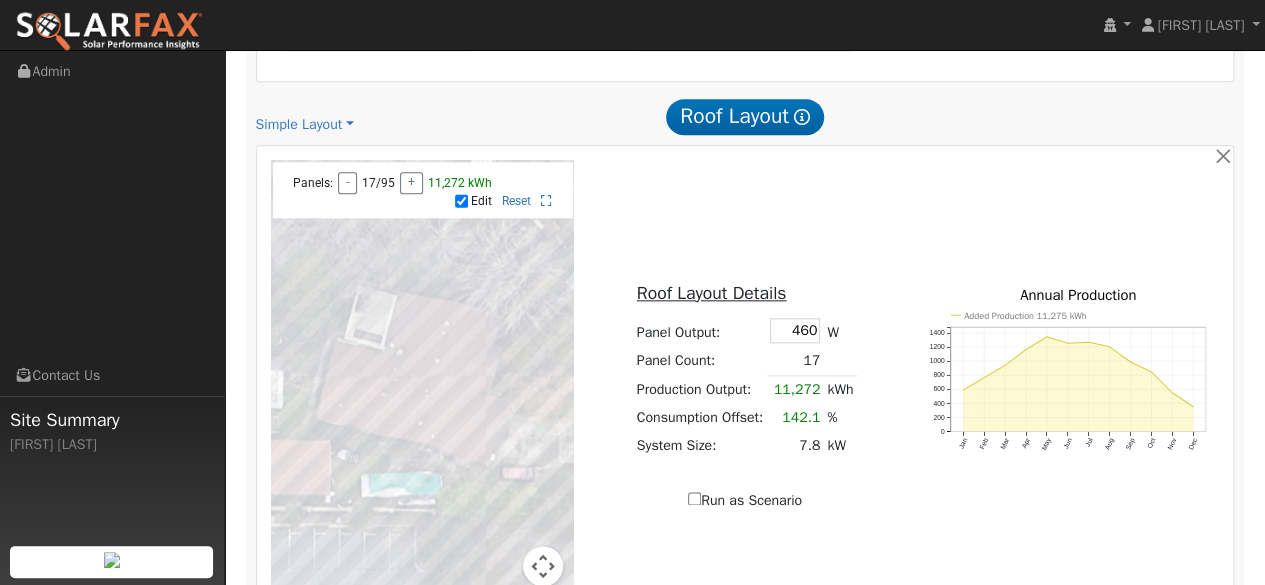 click at bounding box center (422, 385) 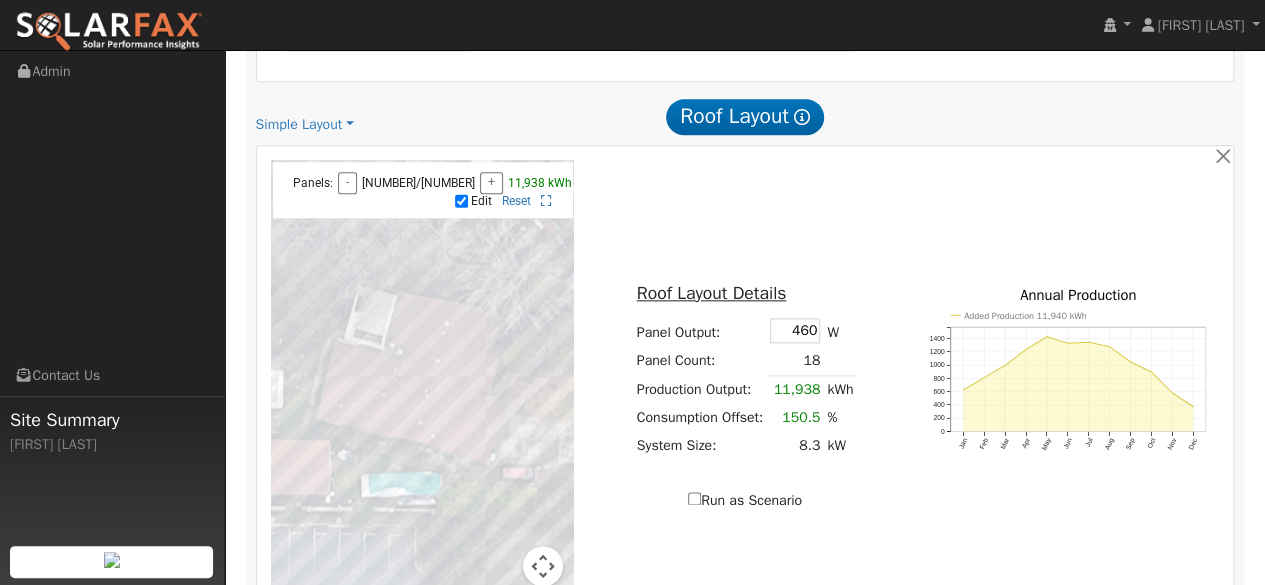 click at bounding box center (422, 385) 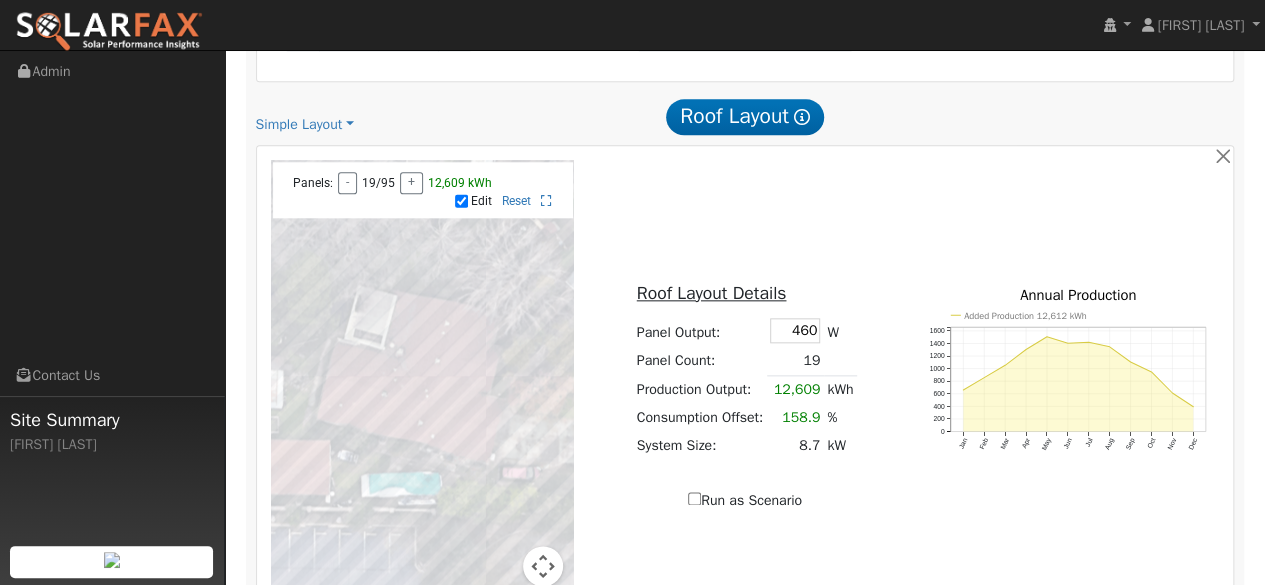 click at bounding box center [422, 385] 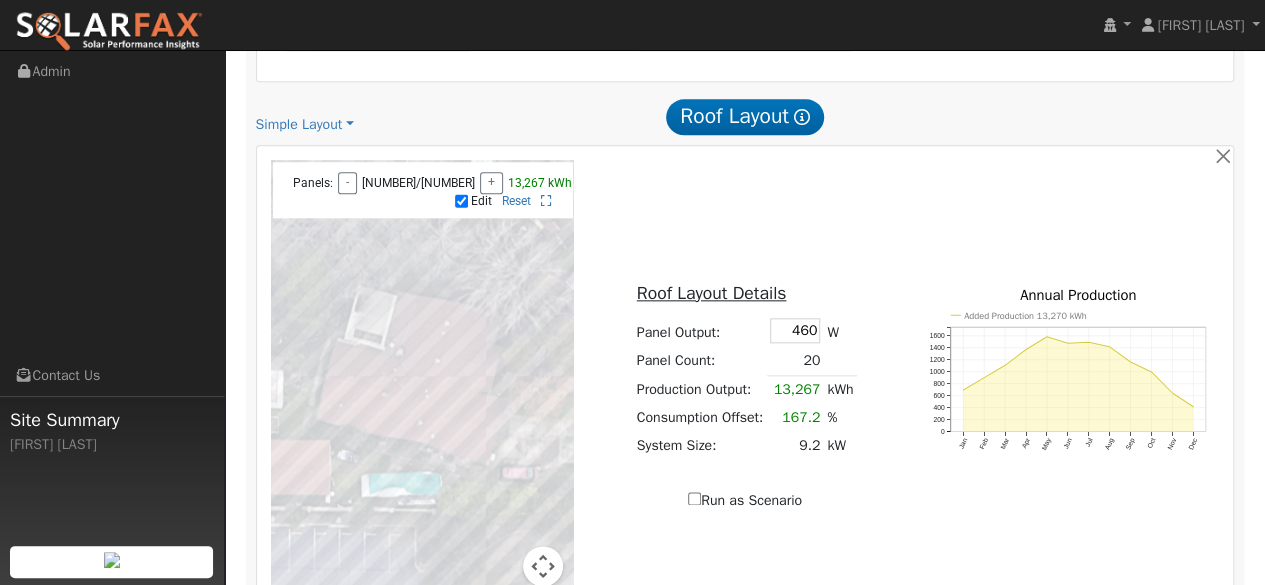 click at bounding box center [422, 385] 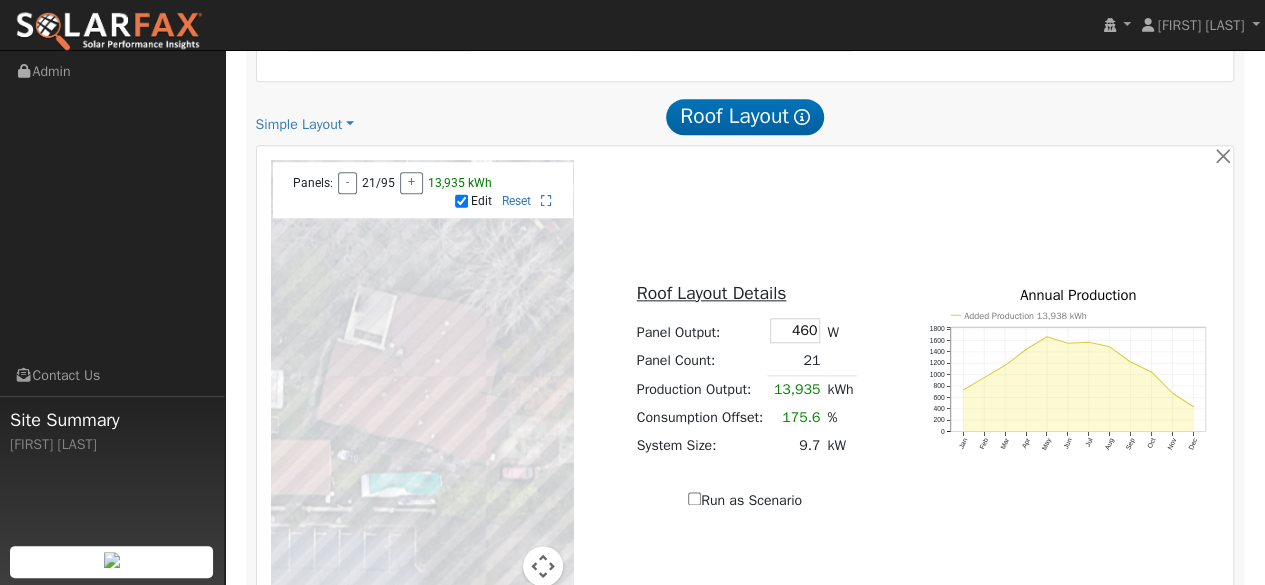 click at bounding box center (422, 385) 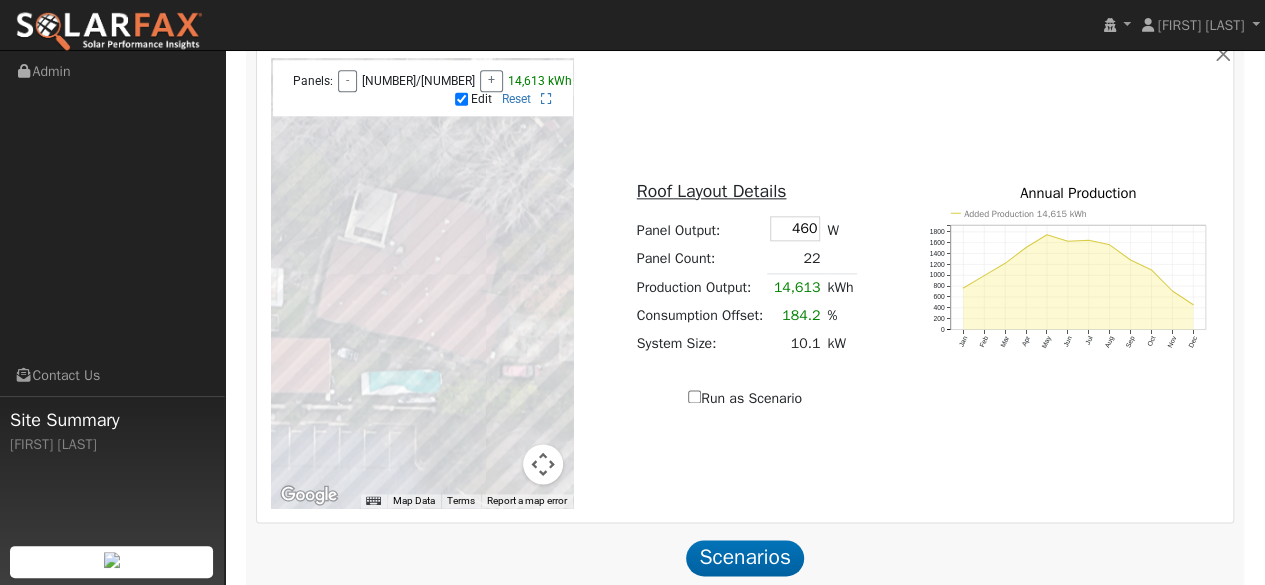 scroll, scrollTop: 1200, scrollLeft: 0, axis: vertical 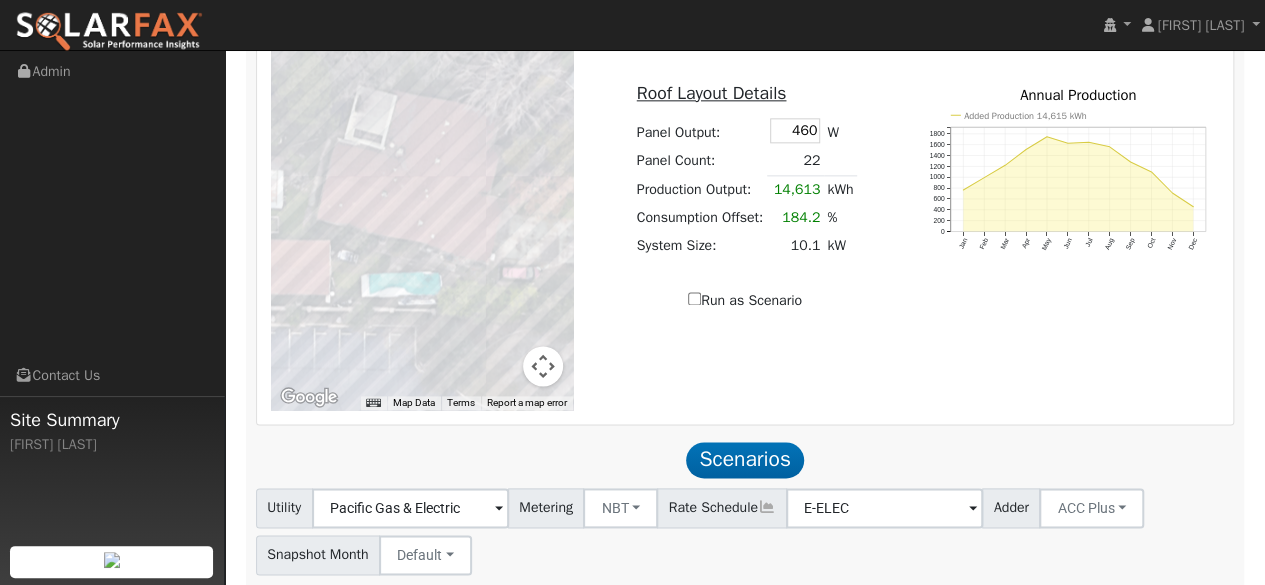 click on "Run as Scenario" at bounding box center (694, 298) 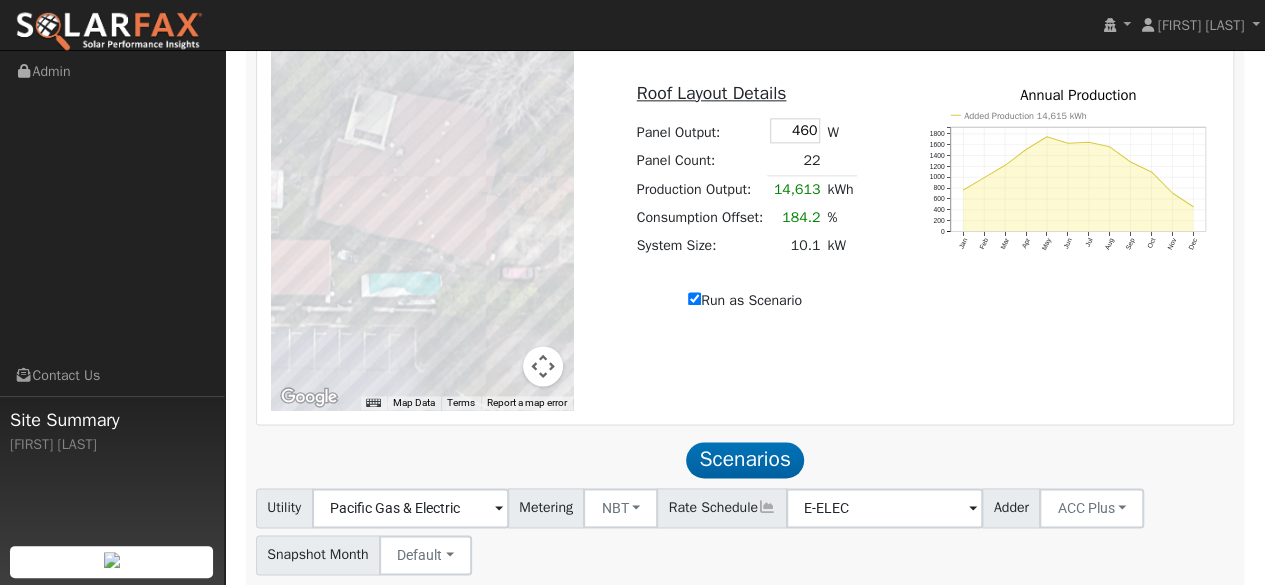type on "14613" 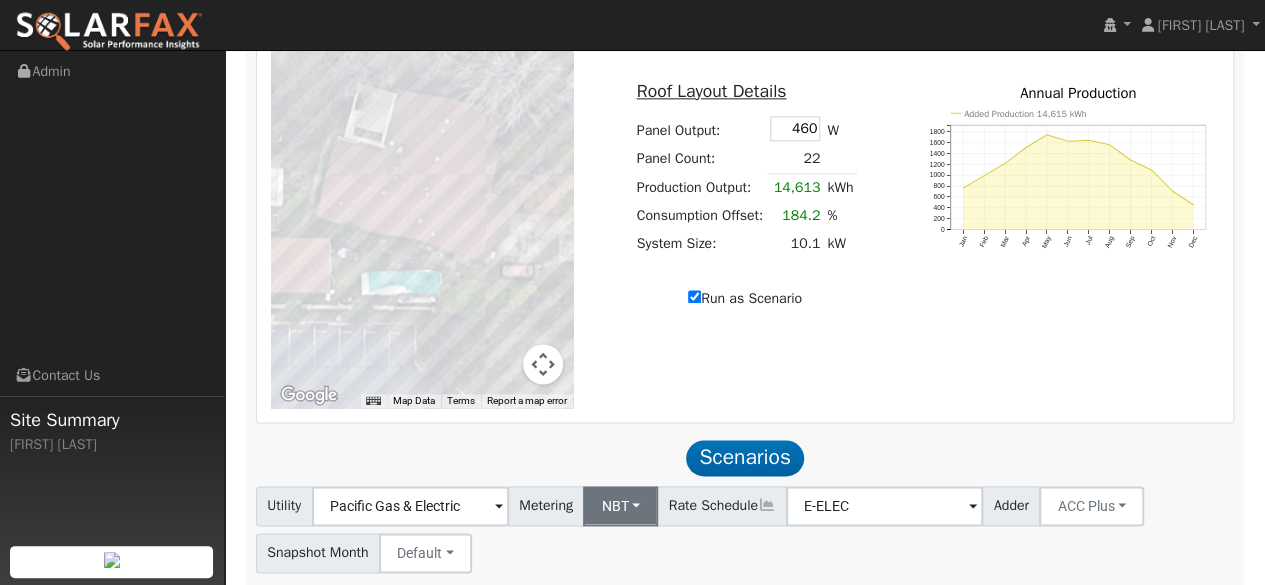 scroll, scrollTop: 1374, scrollLeft: 0, axis: vertical 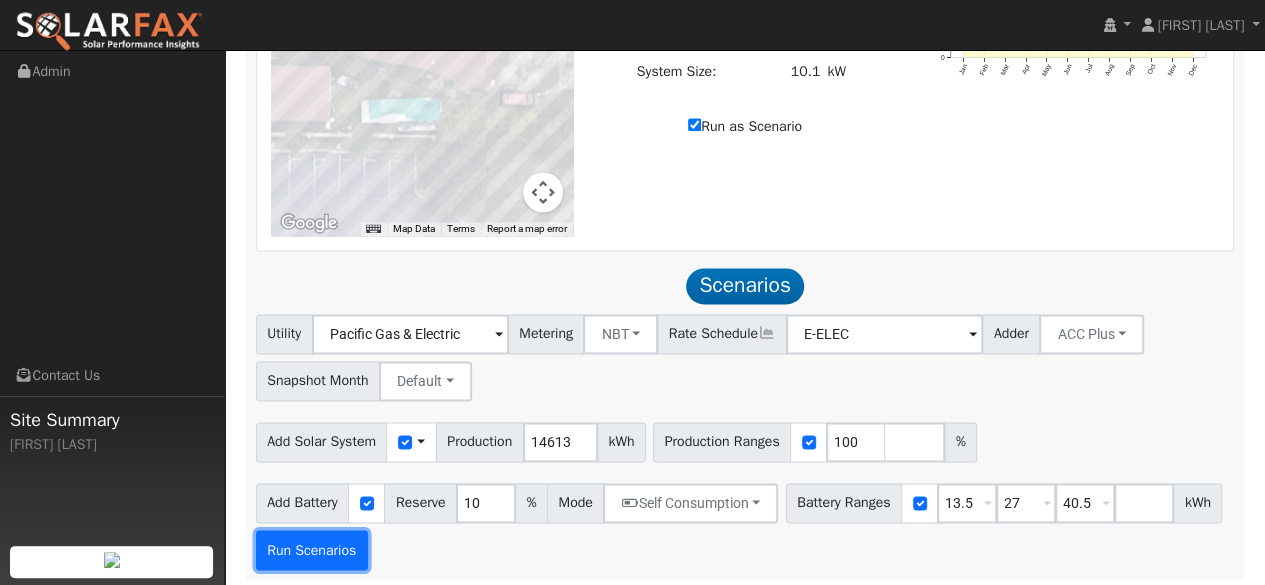click on "Run Scenarios" at bounding box center [312, 550] 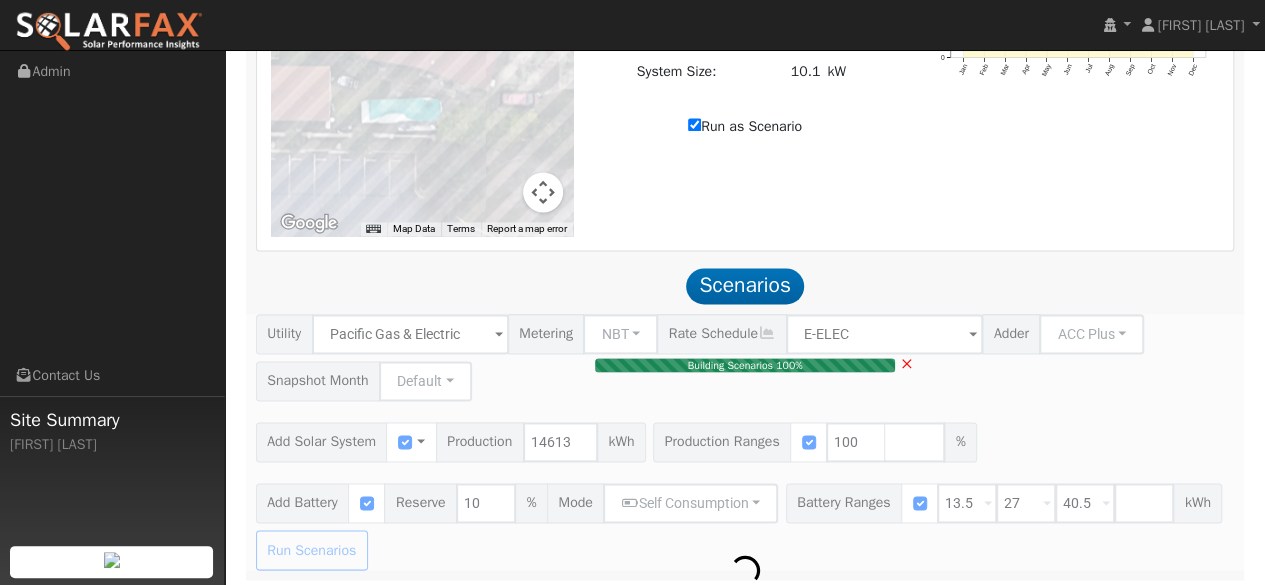 type on "10.1" 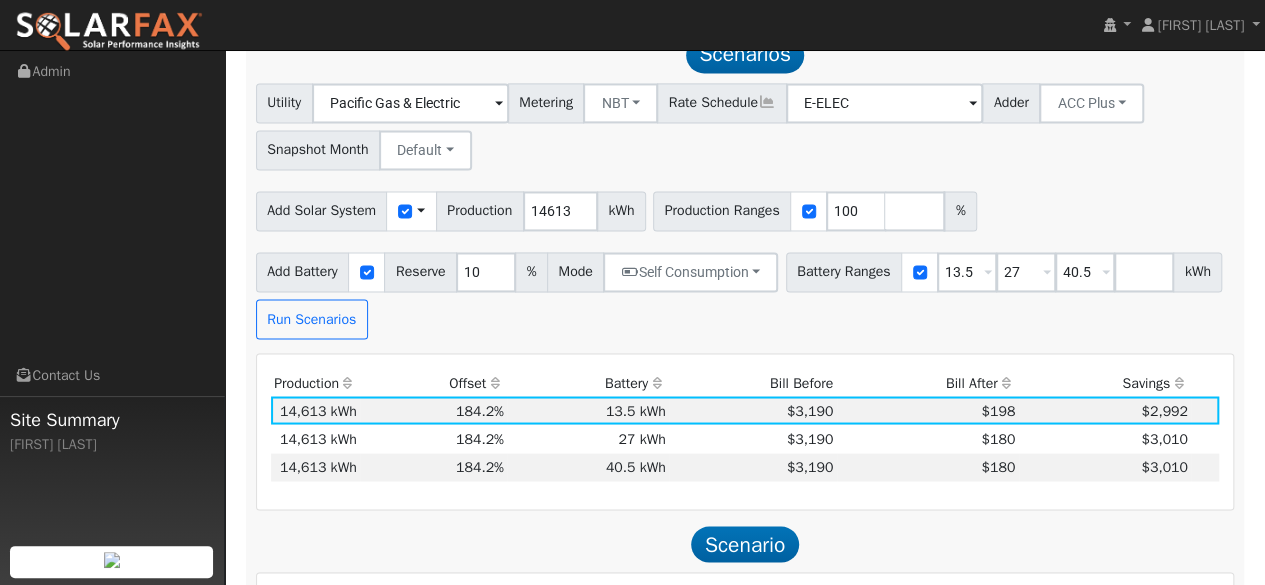 scroll, scrollTop: 1574, scrollLeft: 0, axis: vertical 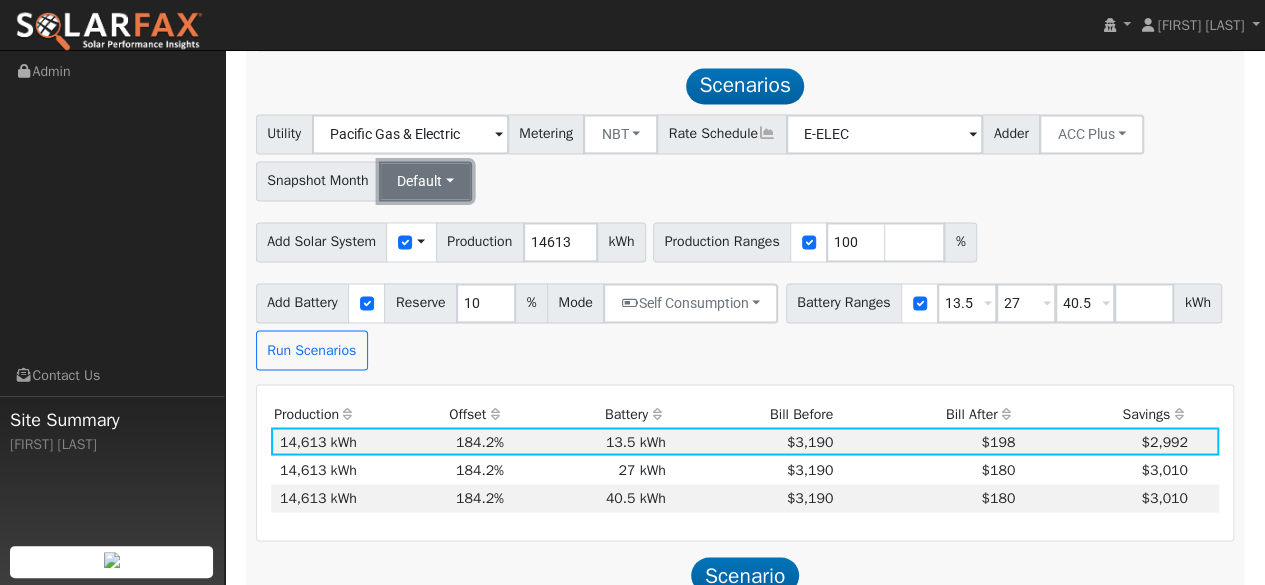 click on "Default" at bounding box center (425, 181) 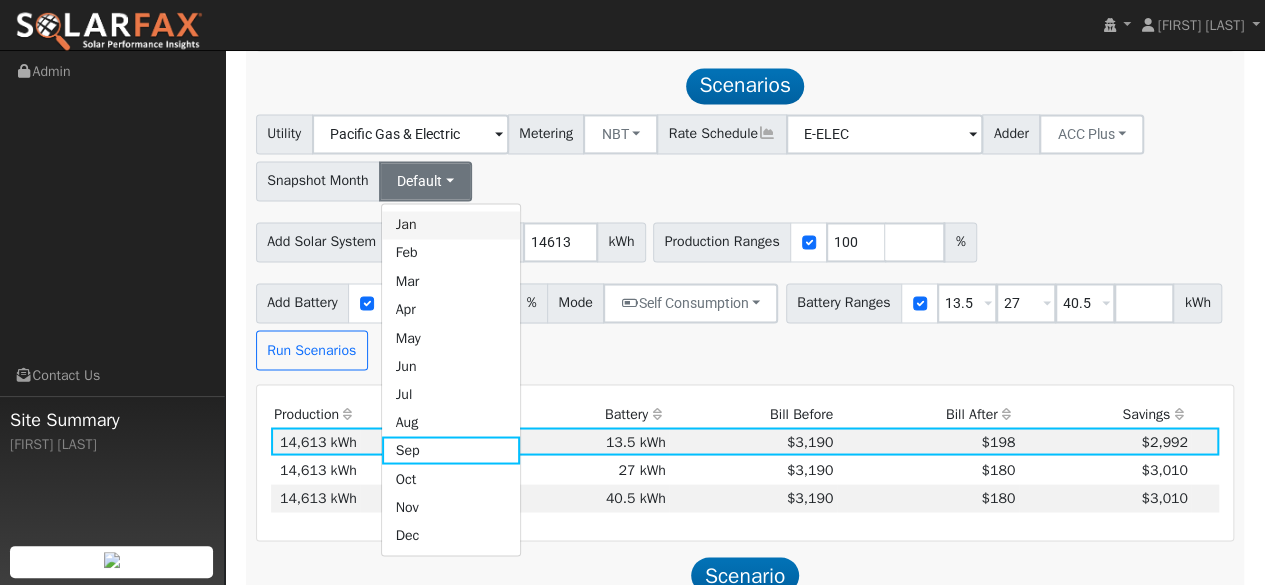 click on "Jan" at bounding box center (451, 225) 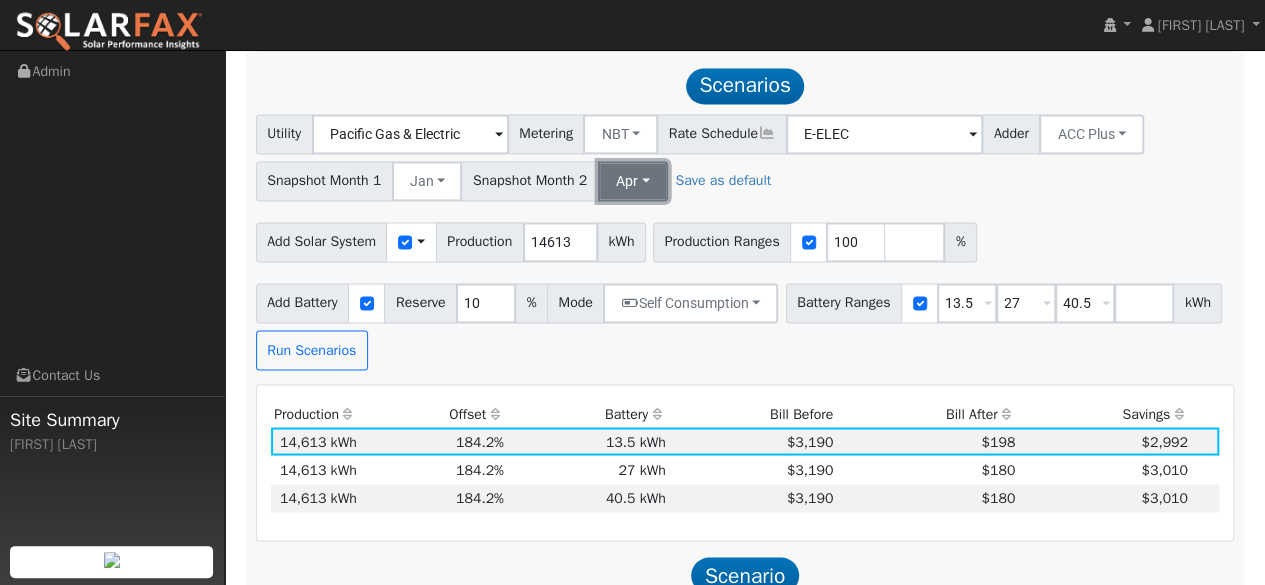 click on "Apr" at bounding box center [633, 181] 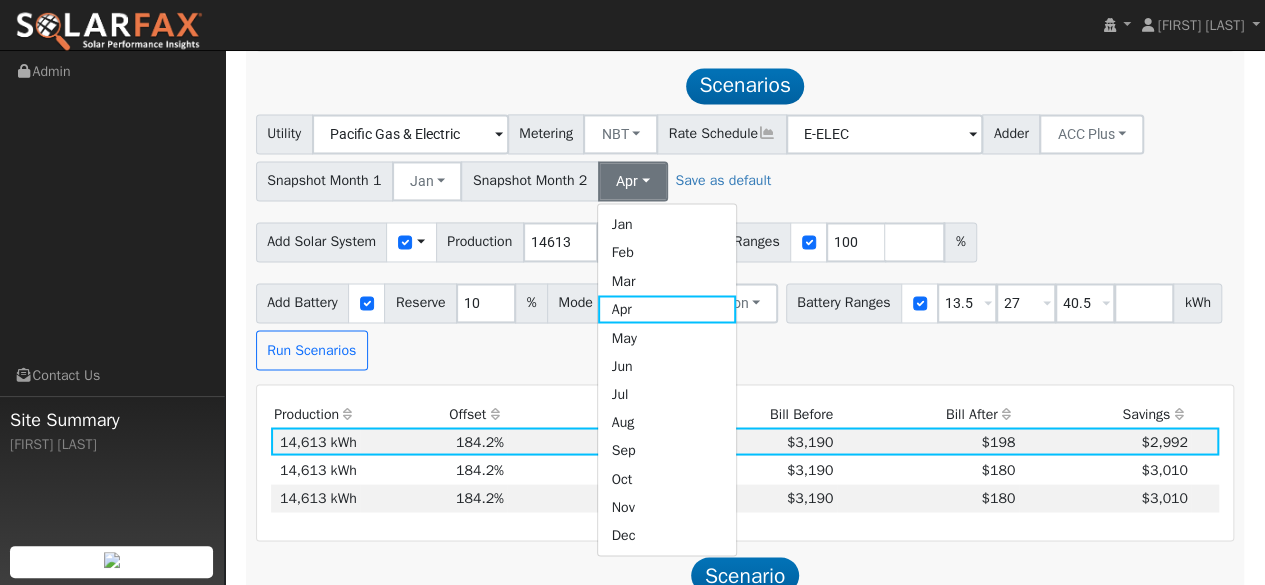 click on "Jul" at bounding box center [667, 394] 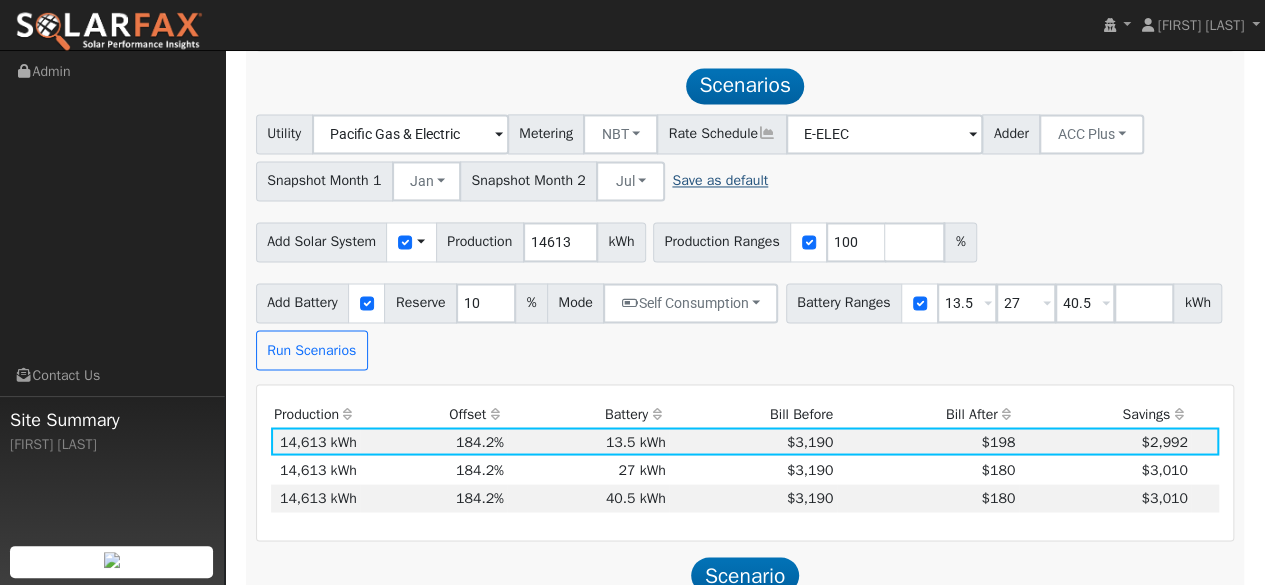 click on "Save as default" at bounding box center (720, 180) 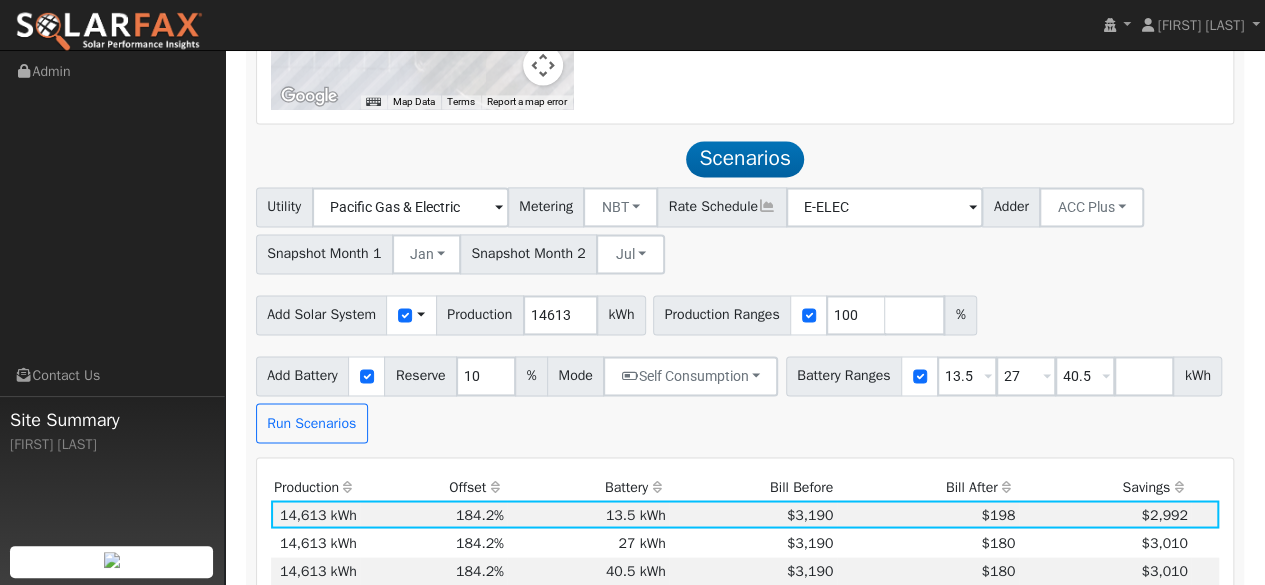 scroll, scrollTop: 1374, scrollLeft: 0, axis: vertical 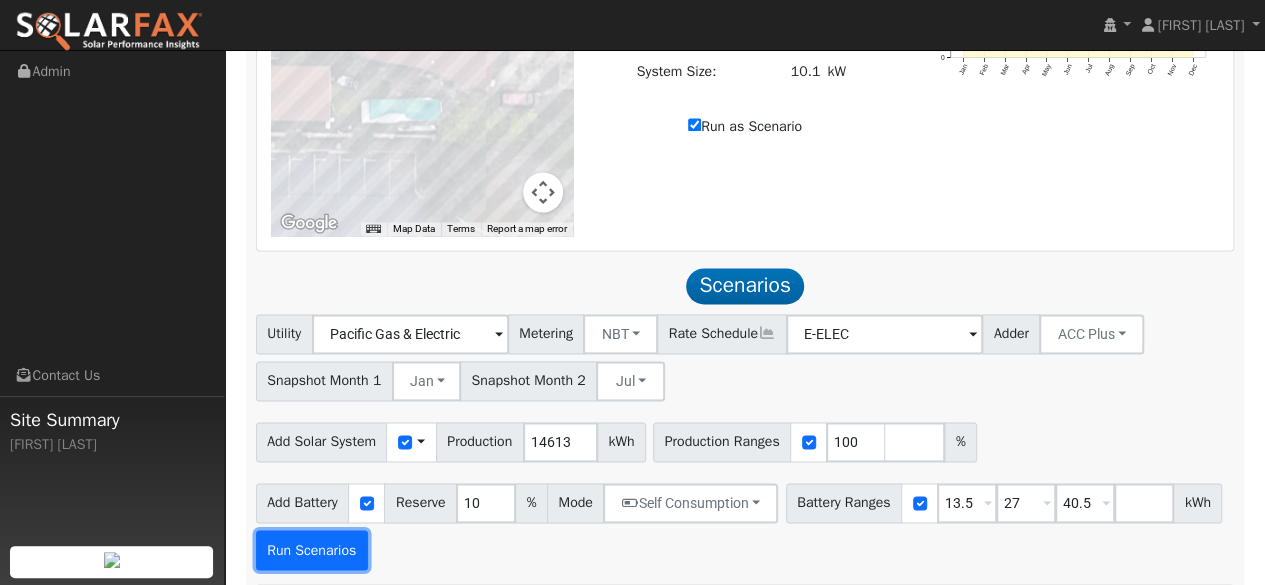 click on "Run Scenarios" at bounding box center [312, 550] 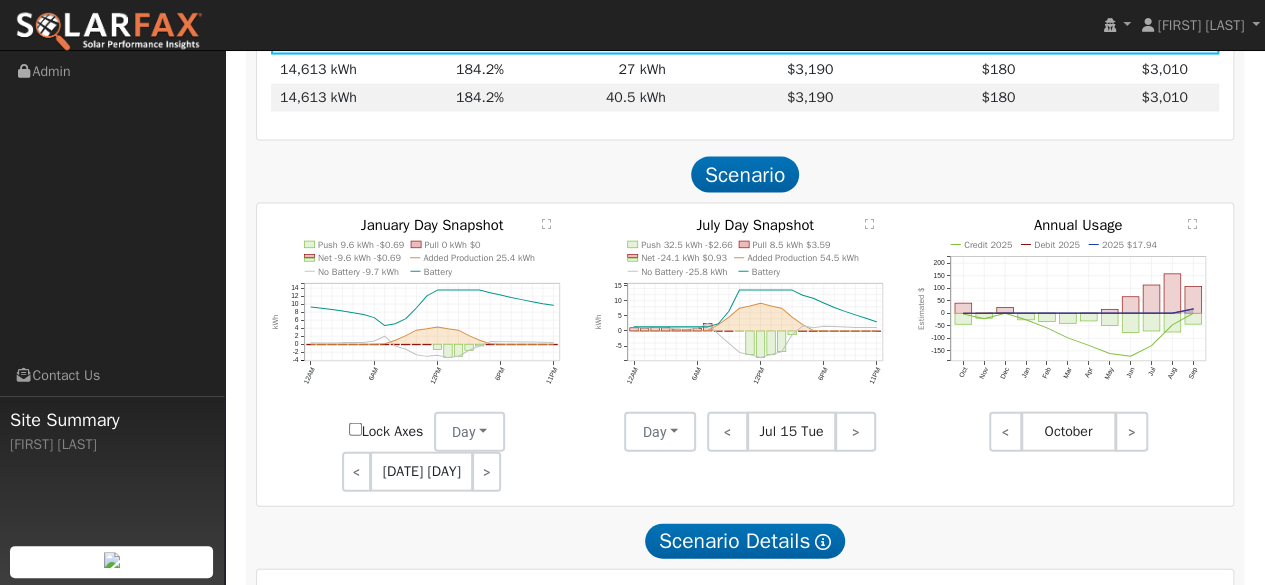 scroll, scrollTop: 1974, scrollLeft: 0, axis: vertical 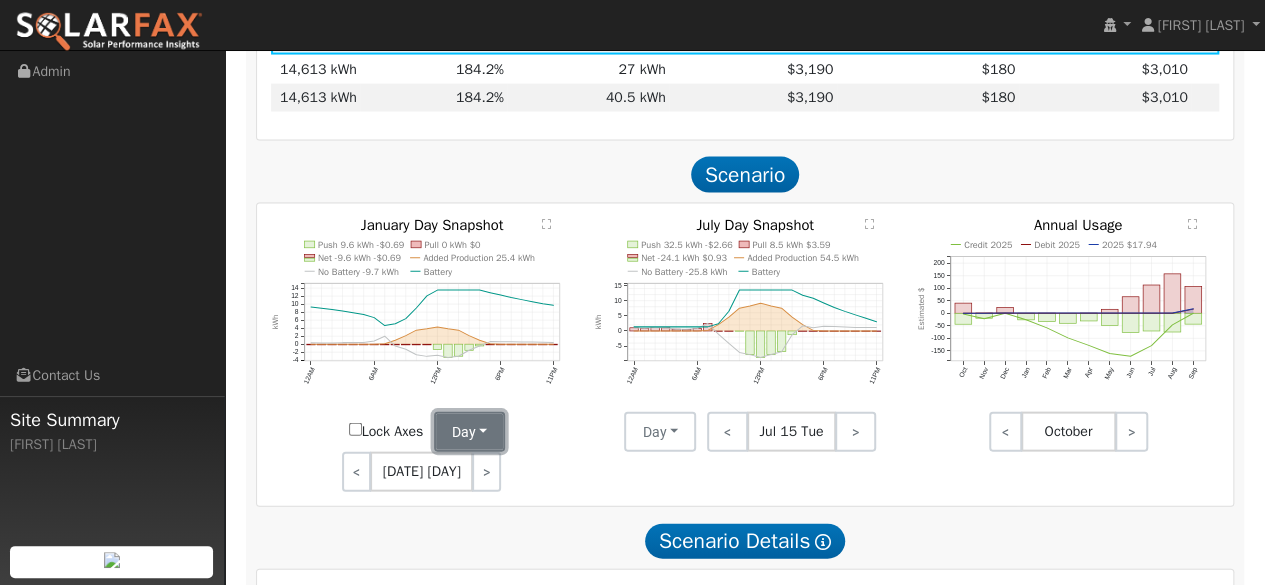 click on "Day" at bounding box center [470, 432] 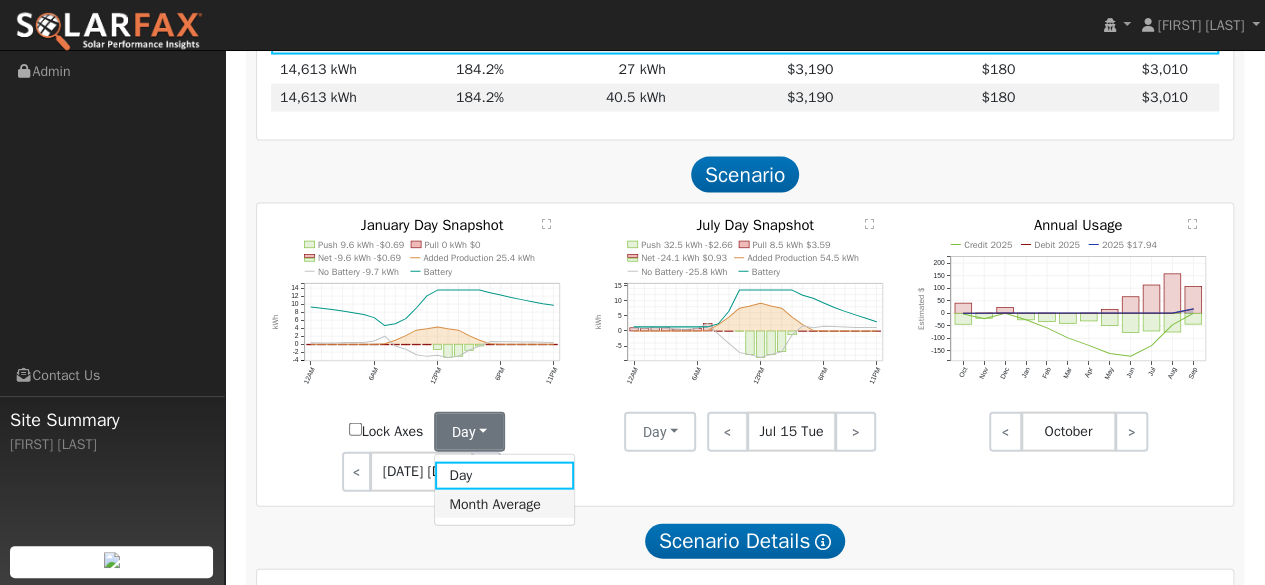 click on "Month Average" at bounding box center [504, 504] 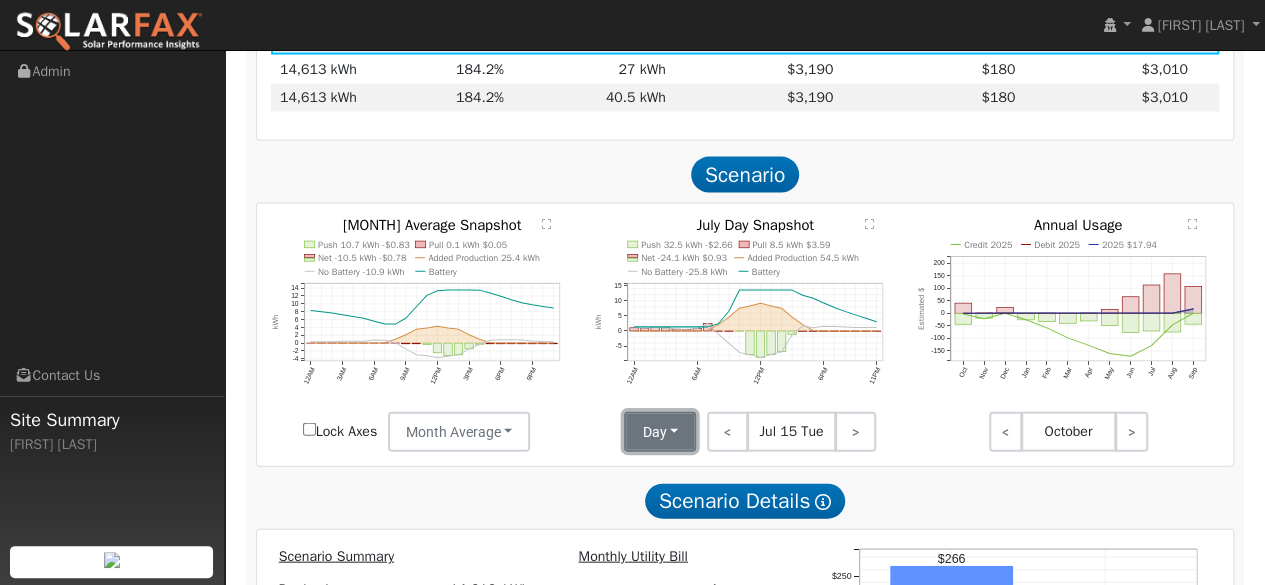 click on "Day" at bounding box center [660, 432] 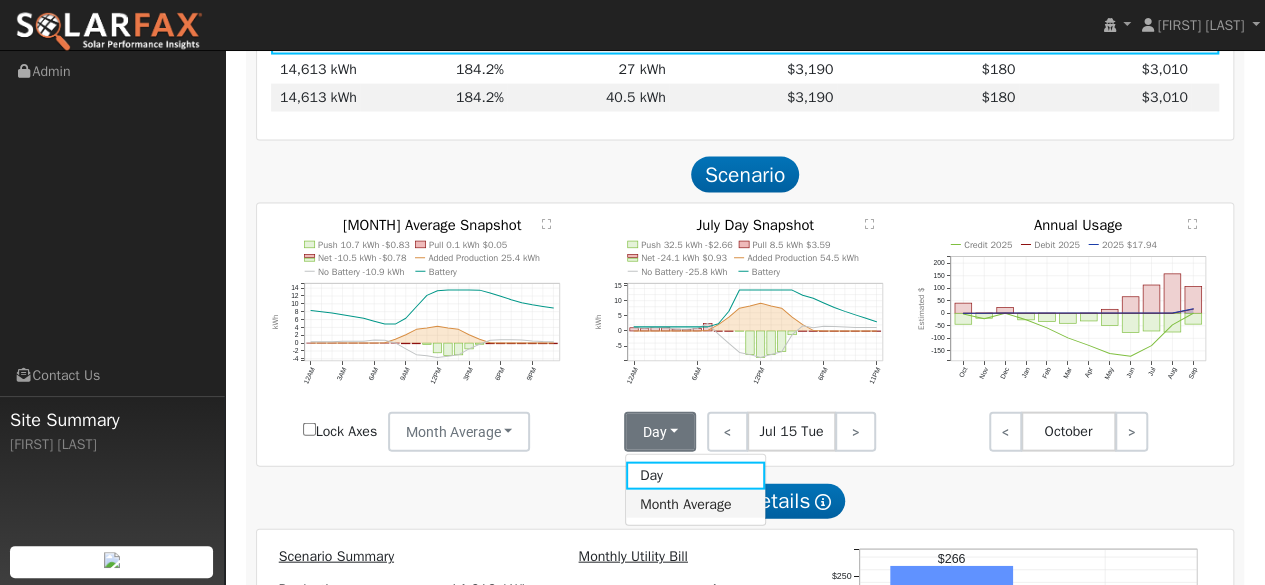 click on "Month Average" at bounding box center [695, 504] 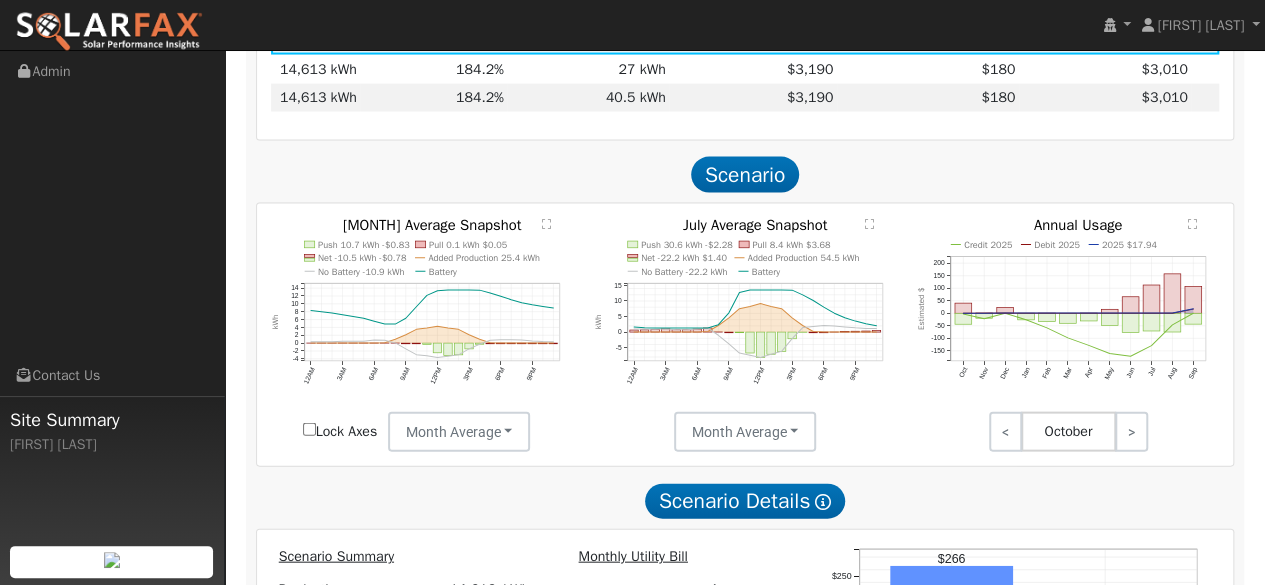 click on "Push 30.6 kWh -$2.28 Pull 8.4 kWh $3.68 Net -22.2 kWh $1.40 Added Production 54.5 kWh No Battery -22.2 kWh Battery 12AM 3AM 6AM 9AM 12PM 3PM 6PM 9PM -5 0 5 10 15  July Average Snapshot kWh onclick="" onclick="" onclick="" onclick="" onclick="" onclick="" onclick="" onclick="" onclick="" onclick="" onclick="" onclick="" onclick="" onclick="" onclick="" onclick="" onclick="" onclick="" onclick="" onclick="" onclick="" onclick="" onclick="" onclick="" onclick="" onclick="" onclick="" onclick="" onclick="" onclick="" onclick="" onclick="" onclick="" onclick="" onclick="" onclick="" onclick="" onclick="" onclick="" onclick="" onclick="" onclick="" onclick="" onclick="" onclick="" onclick="" onclick="" onclick="" onclick="" onclick="" onclick="" onclick="" onclick="" onclick="" onclick="" onclick="" onclick="" onclick="" onclick="" onclick="" onclick="" onclick="" onclick="" onclick="" onclick="" onclick="" onclick="" onclick="" onclick="" onclick="" onclick="" onclick="" onclick="" onclick="" onclick=""" 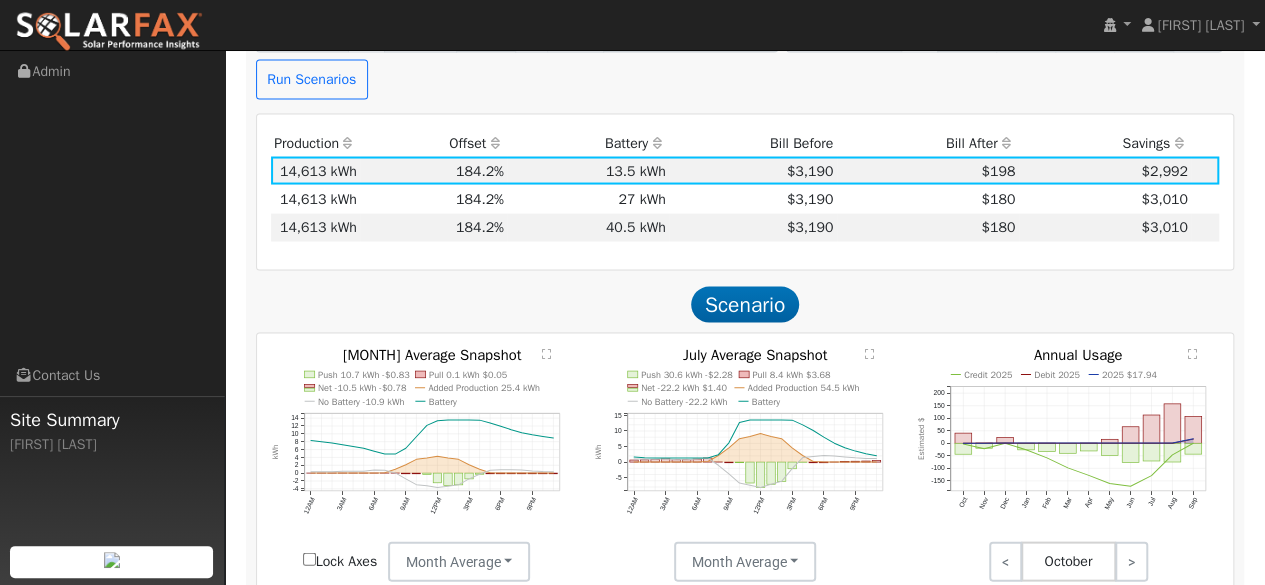 scroll, scrollTop: 1774, scrollLeft: 0, axis: vertical 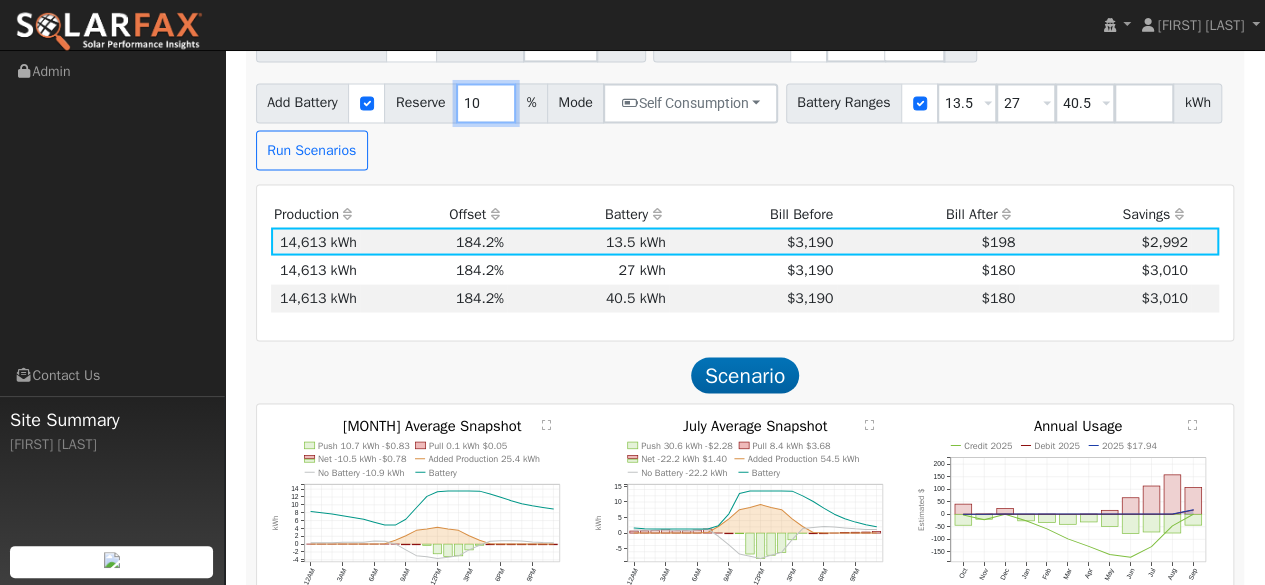drag, startPoint x: 481, startPoint y: 95, endPoint x: 444, endPoint y: 93, distance: 37.054016 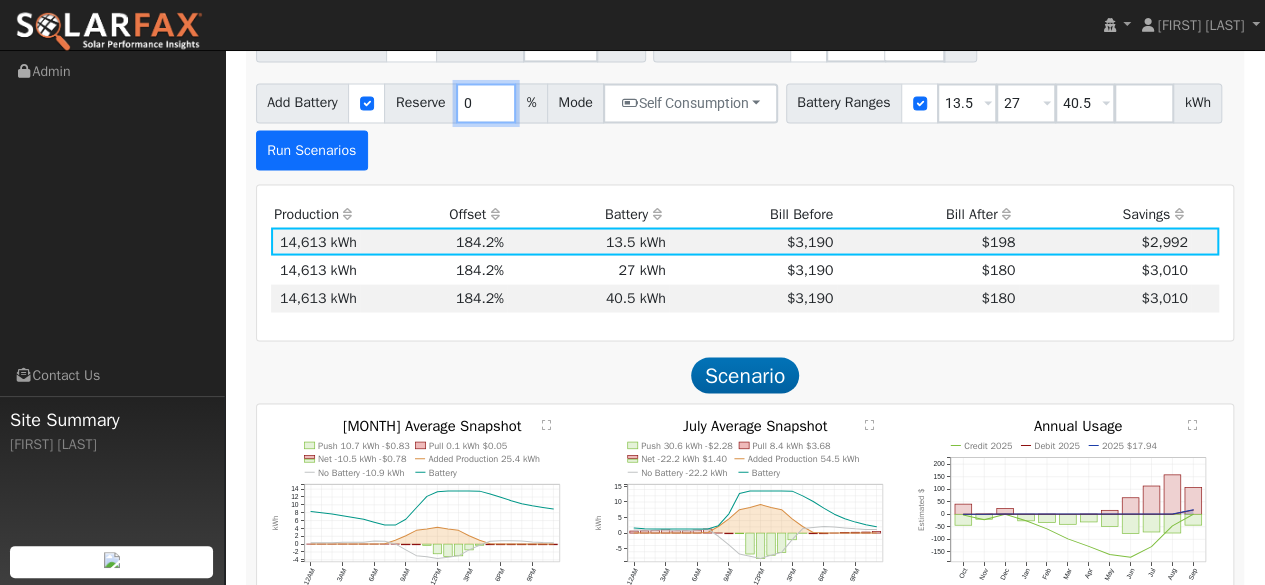 type on "0" 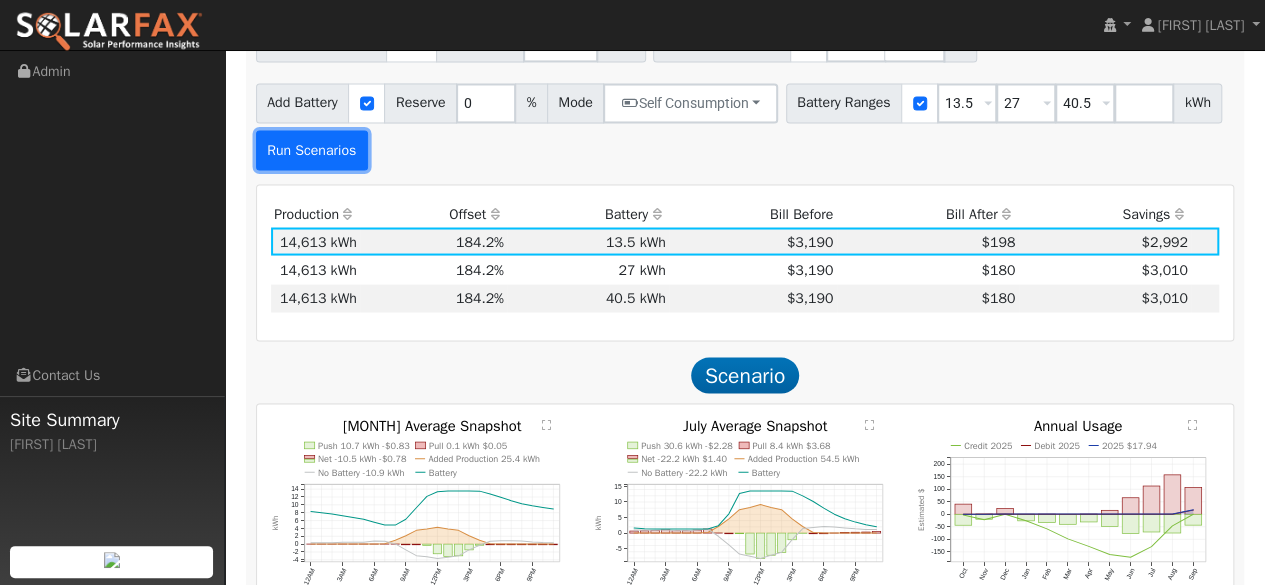click on "Run Scenarios" at bounding box center [312, 150] 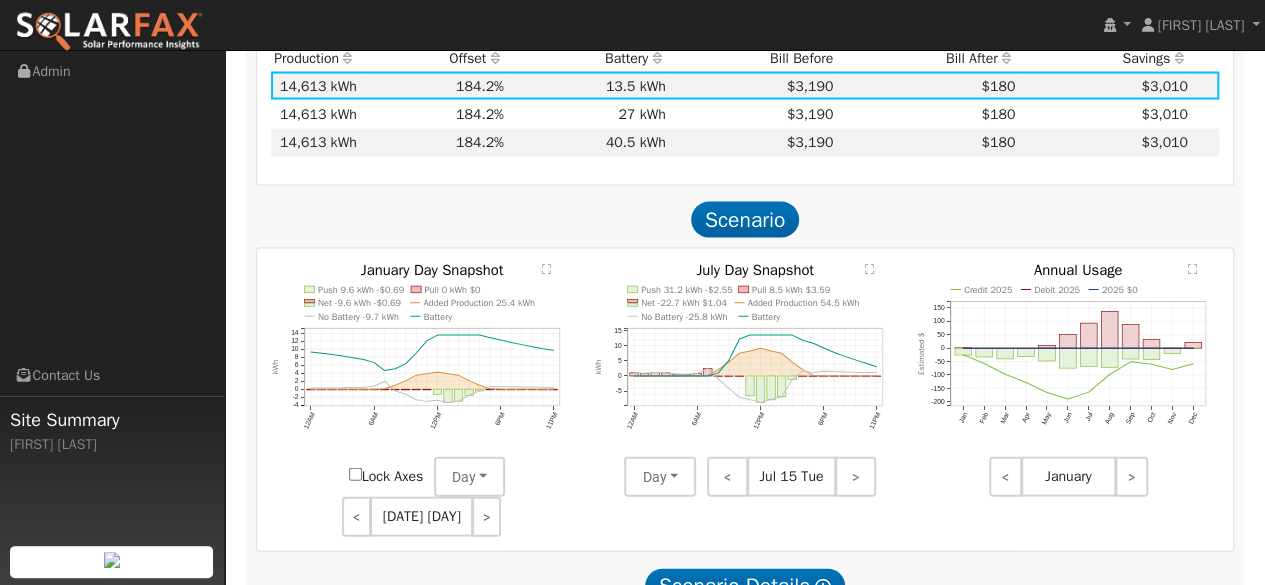 scroll, scrollTop: 1974, scrollLeft: 0, axis: vertical 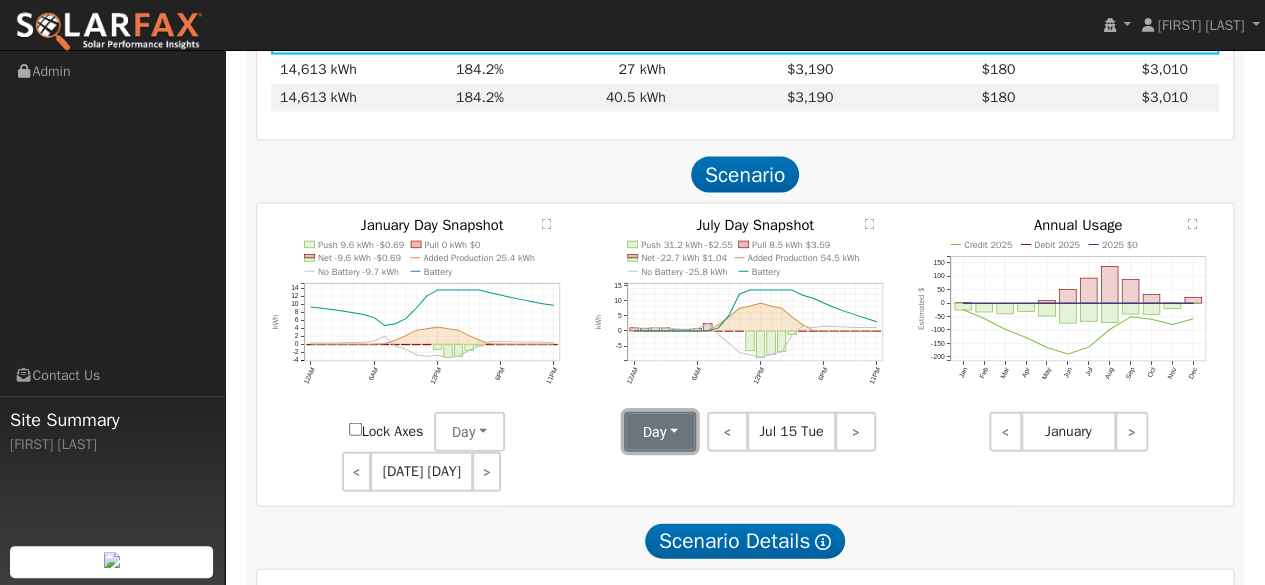 click on "Day" at bounding box center [660, 432] 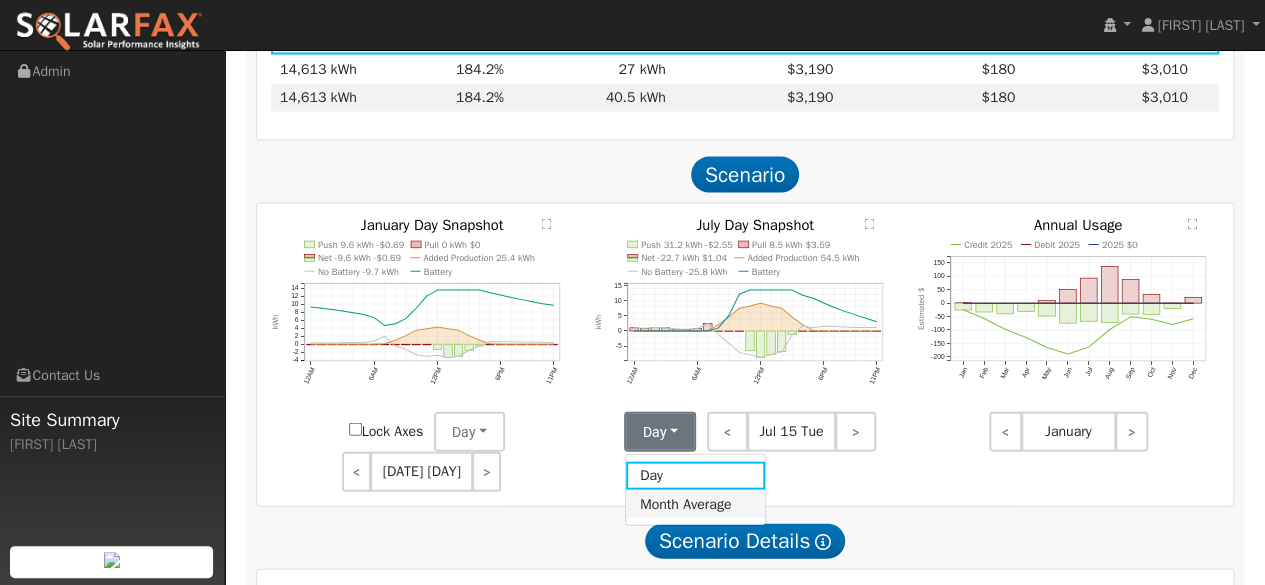click on "Month Average" at bounding box center [695, 504] 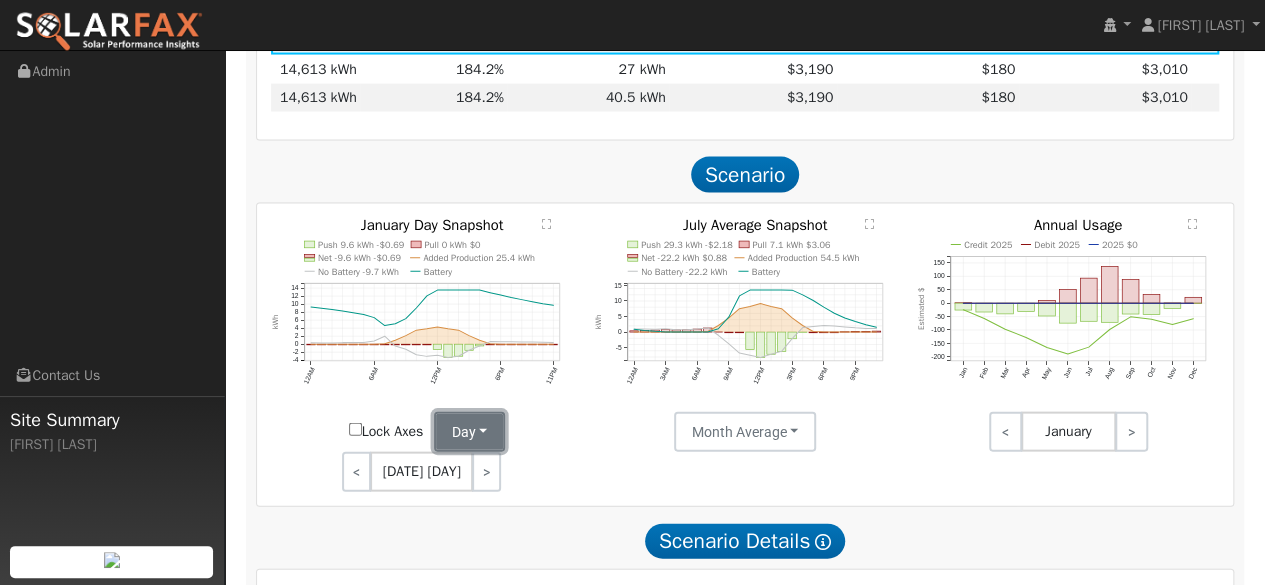 click on "Day" at bounding box center (470, 432) 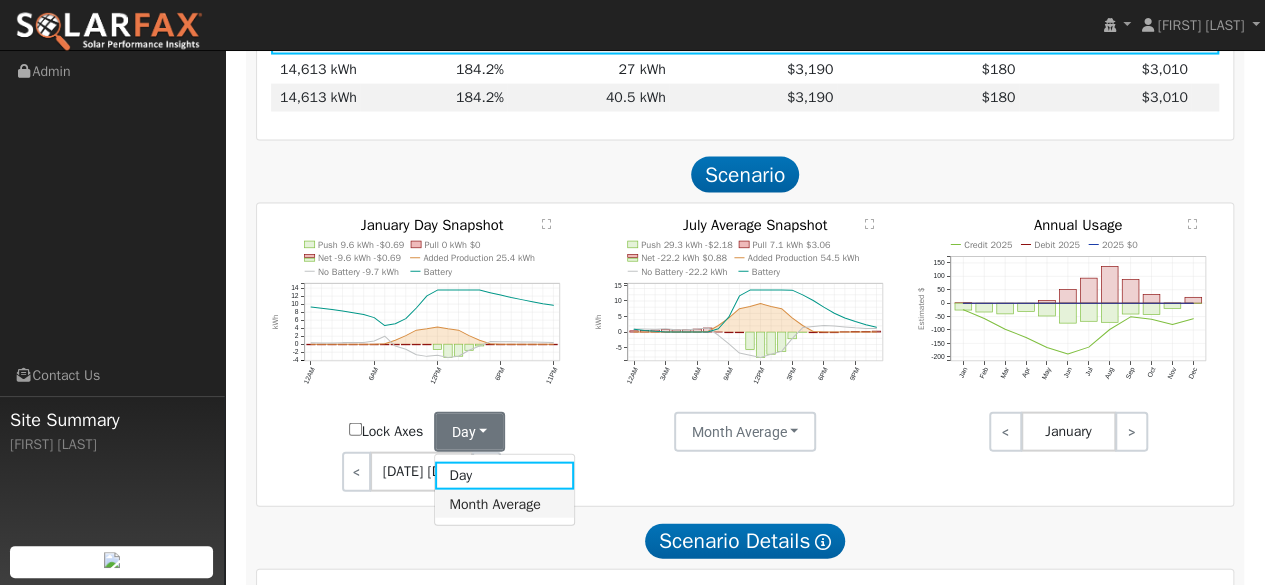 click on "Month Average" at bounding box center [504, 504] 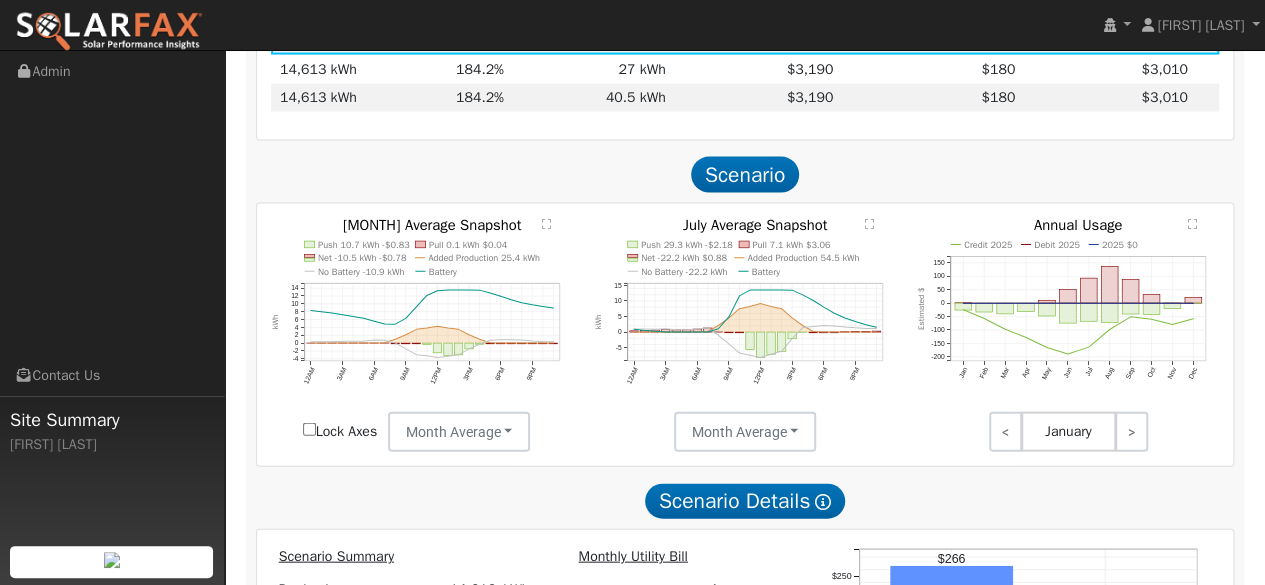 click on "Push 29.3 kWh -$2.18 Pull 7.1 kWh $3.06 Net -22.2 kWh $0.88 Added Production 54.5 kWh No Battery -22.2 kWh Battery 12AM 3AM 6AM 9AM 12PM 3PM 6PM 9PM -5 0 5 10 15  July Average Snapshot kWh onclick="" onclick="" onclick="" onclick="" onclick="" onclick="" onclick="" onclick="" onclick="" onclick="" onclick="" onclick="" onclick="" onclick="" onclick="" onclick="" onclick="" onclick="" onclick="" onclick="" onclick="" onclick="" onclick="" onclick="" onclick="" onclick="" onclick="" onclick="" onclick="" onclick="" onclick="" onclick="" onclick="" onclick="" onclick="" onclick="" onclick="" onclick="" onclick="" onclick="" onclick="" onclick="" onclick="" onclick="" onclick="" onclick="" onclick="" onclick="" onclick="" onclick="" onclick="" onclick="" onclick="" onclick="" onclick="" onclick="" onclick="" onclick="" onclick="" onclick="" onclick="" onclick="" onclick="" onclick="" onclick="" onclick="" onclick="" onclick="" onclick="" onclick="" onclick="" onclick="" onclick="" onclick="" onclick=""" 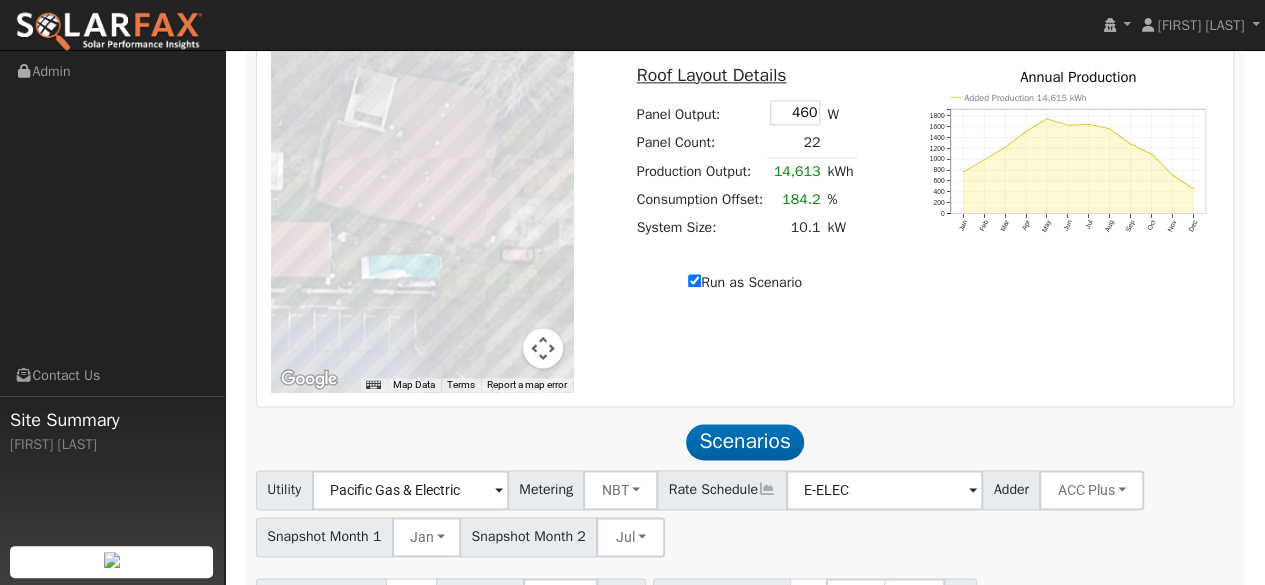 scroll, scrollTop: 918, scrollLeft: 0, axis: vertical 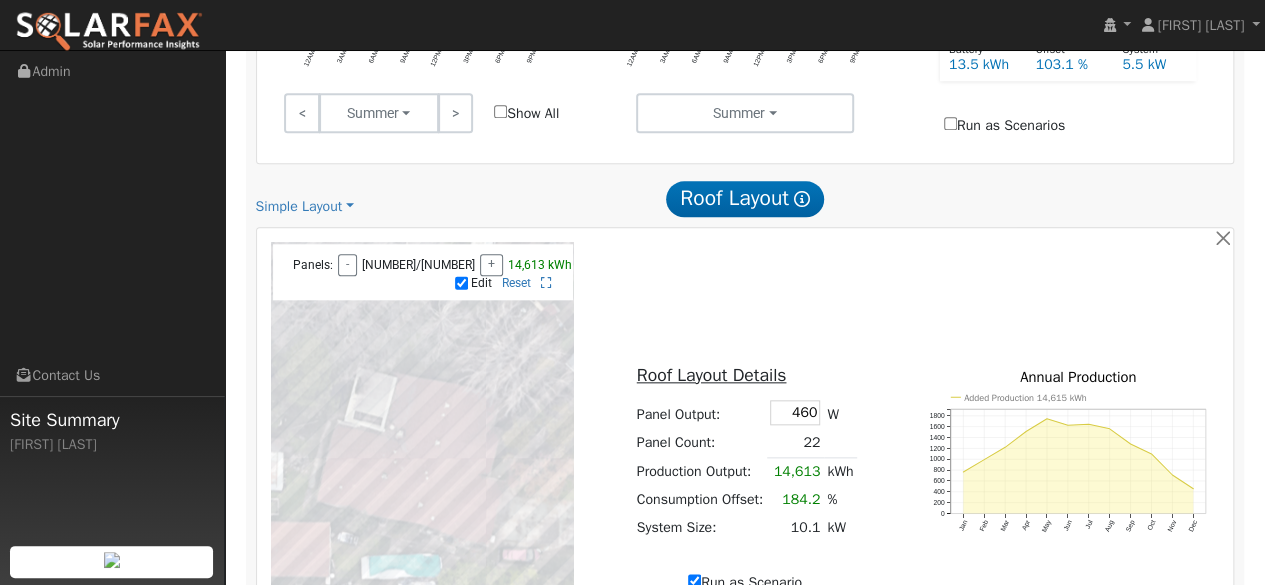 click on "Edit" at bounding box center (461, 283) 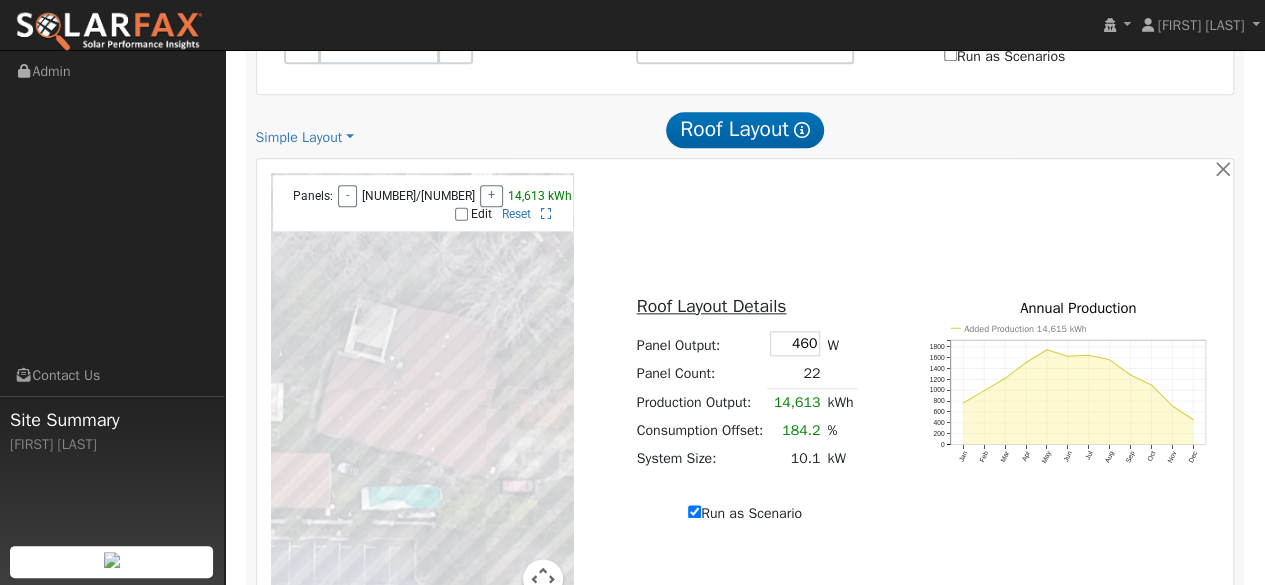 scroll, scrollTop: 1018, scrollLeft: 0, axis: vertical 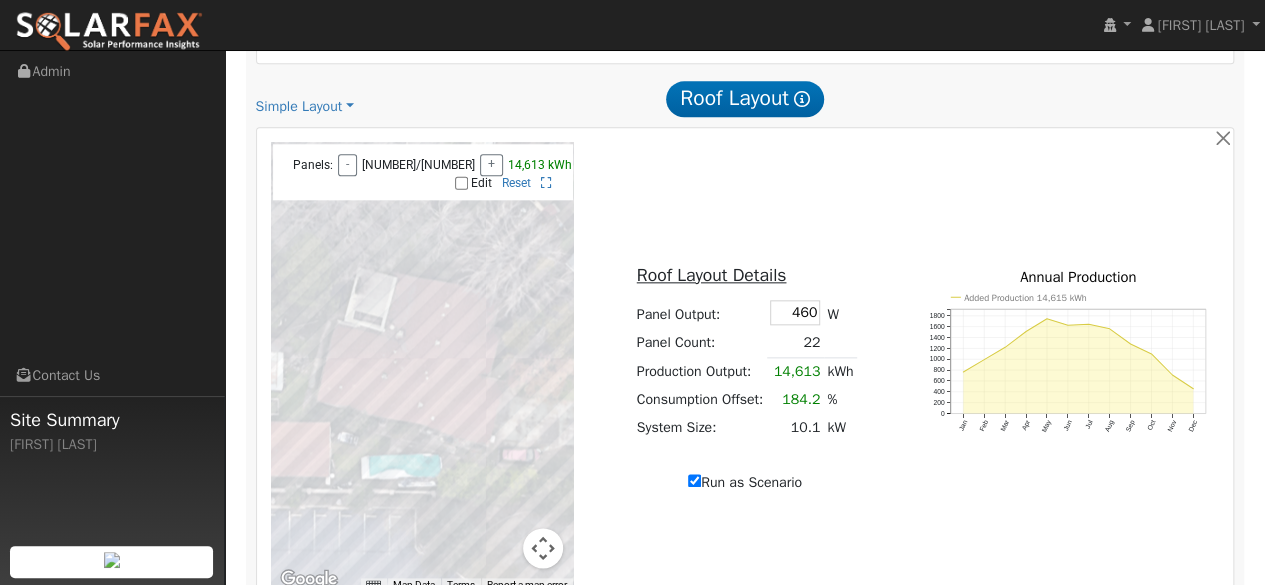 click on "Simple Layout Simple Layout Scanifly Layout" at bounding box center [412, 106] 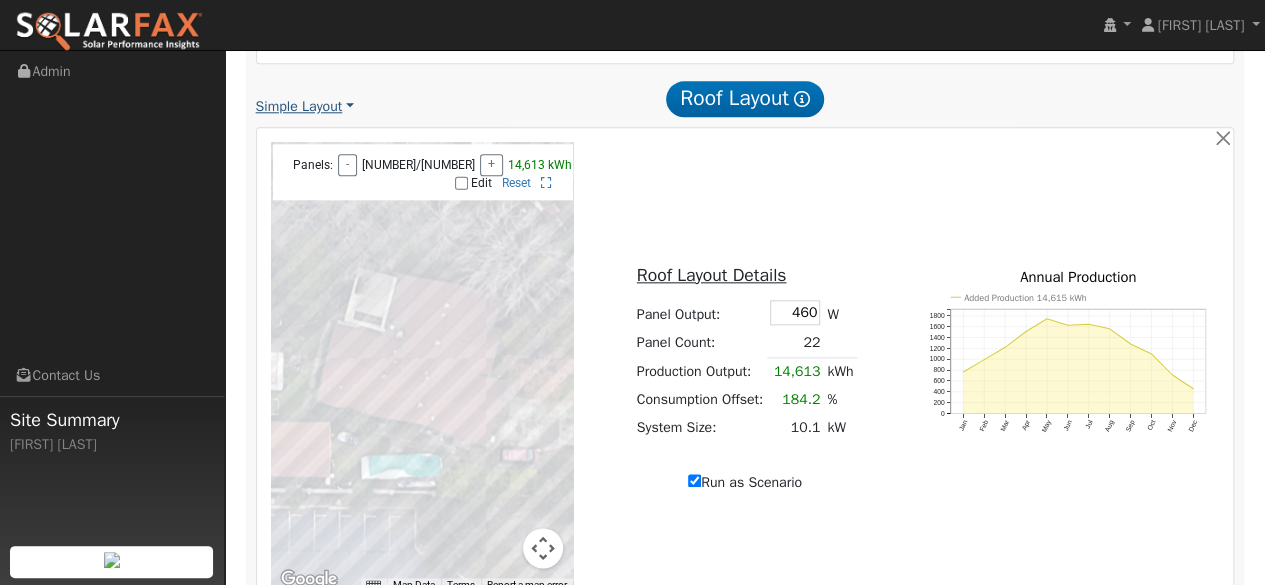 click on "Simple Layout" at bounding box center (305, 106) 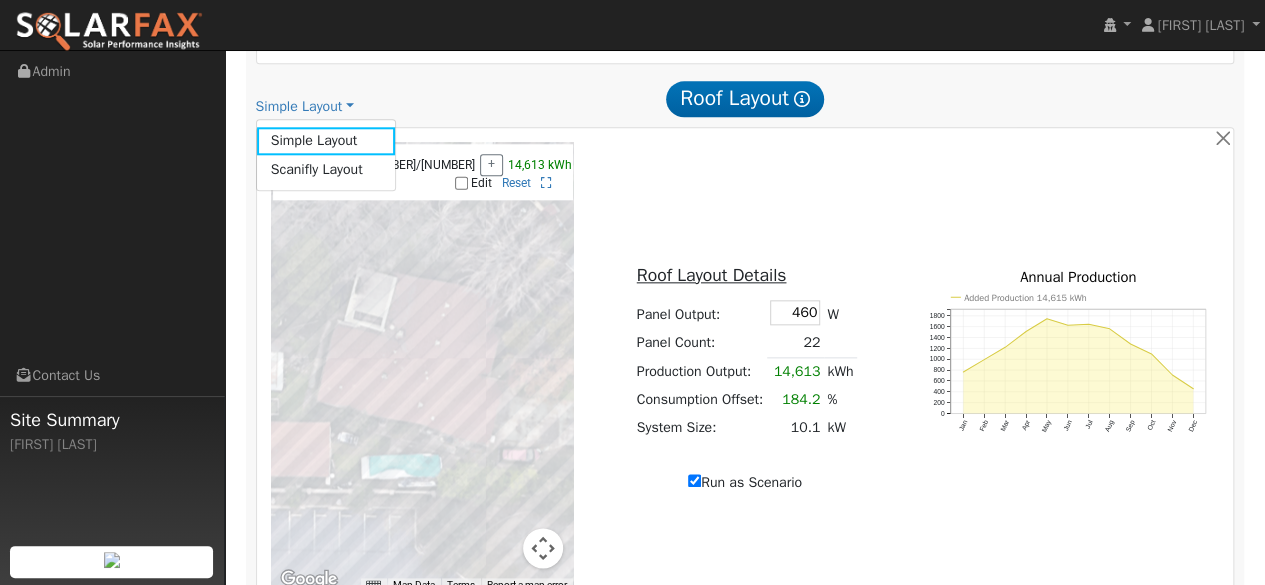 click on "Simple Layout Simple Layout Scanifly Layout" at bounding box center [412, 106] 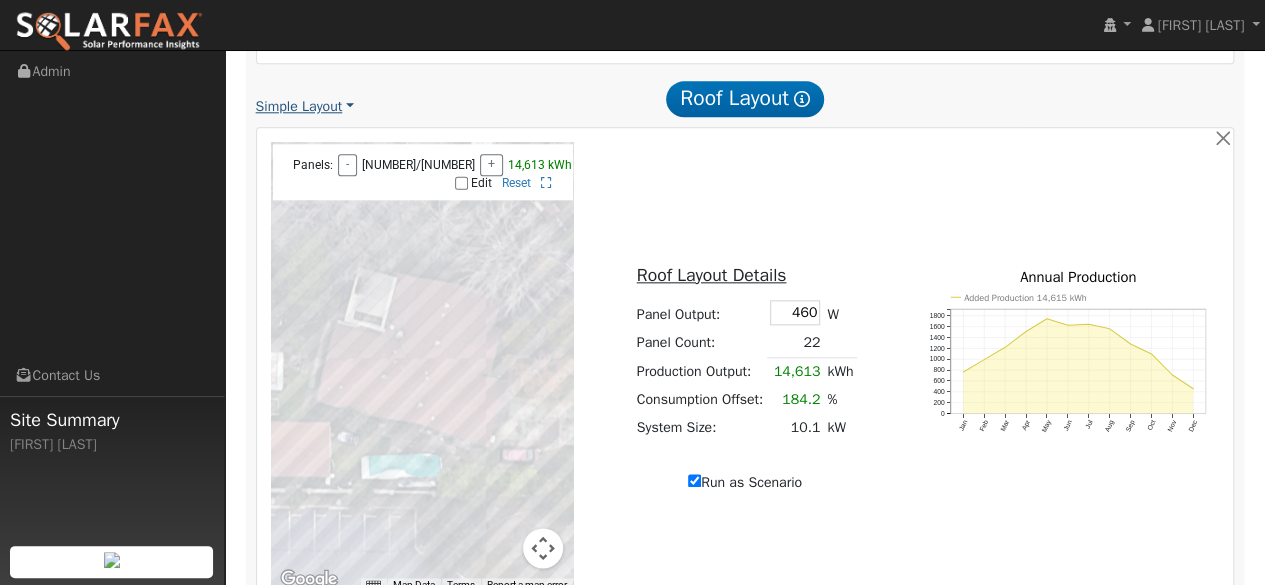 click on "Simple Layout" at bounding box center [305, 106] 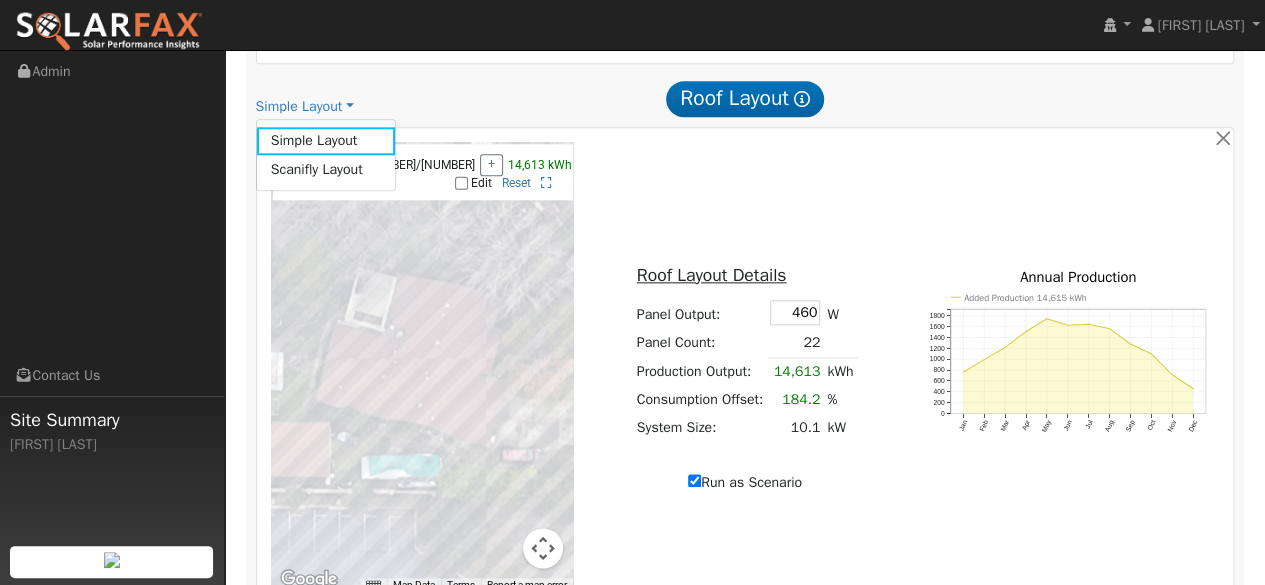 click on "Simple Layout Simple Layout Scanifly Layout" at bounding box center (412, 106) 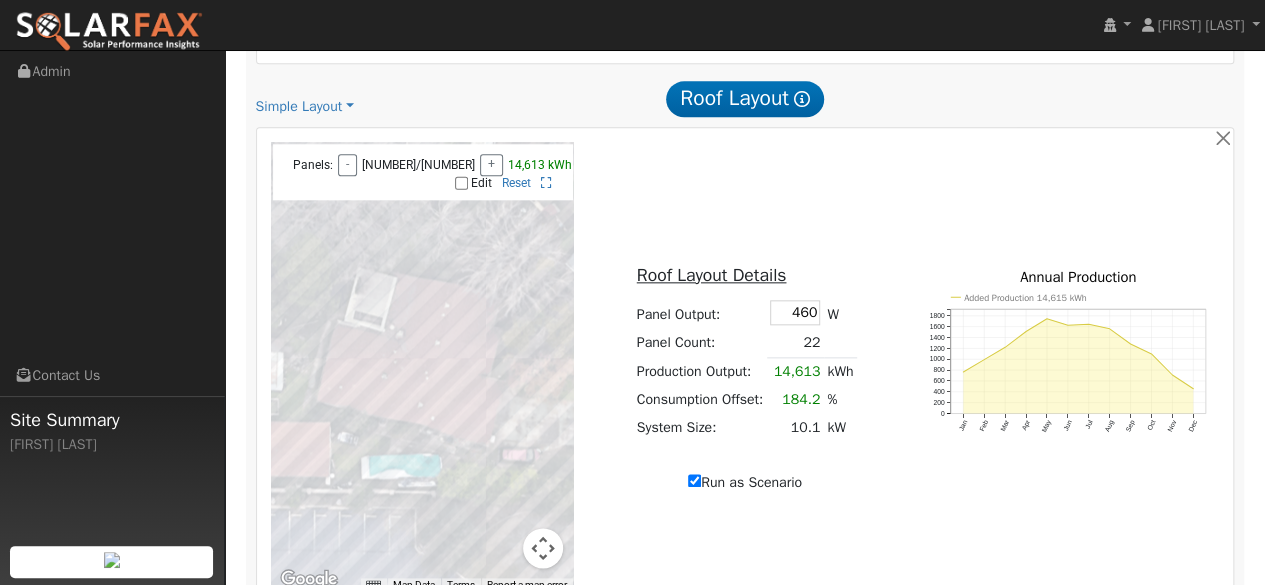 click on "Edit" at bounding box center [461, 183] 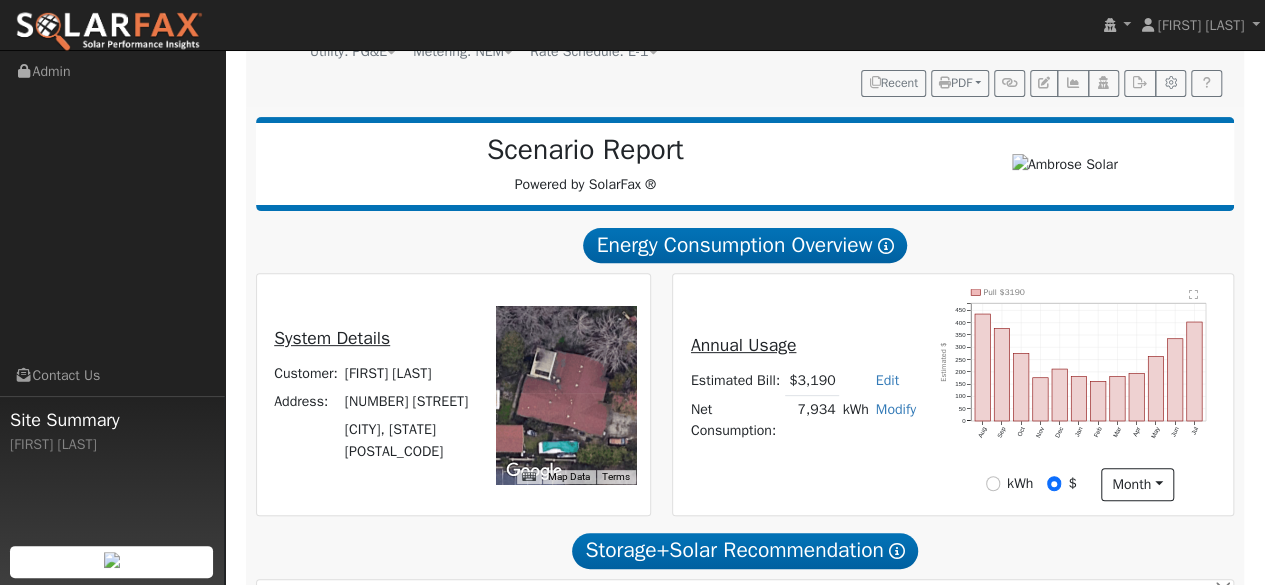 scroll, scrollTop: 0, scrollLeft: 0, axis: both 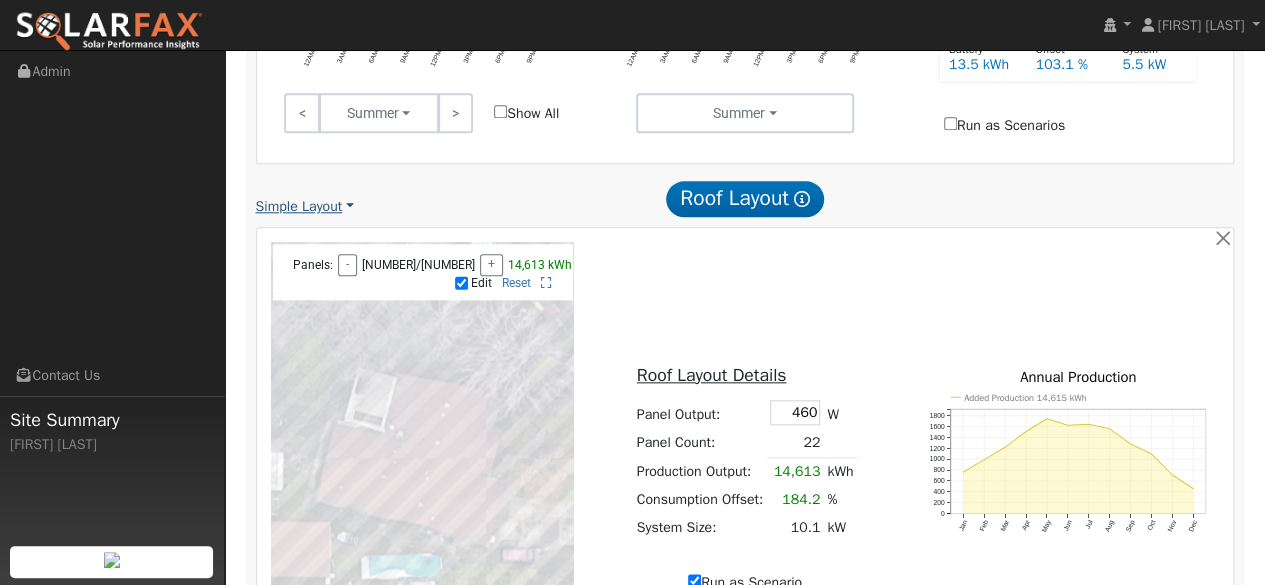 click on "Simple Layout" at bounding box center [305, 206] 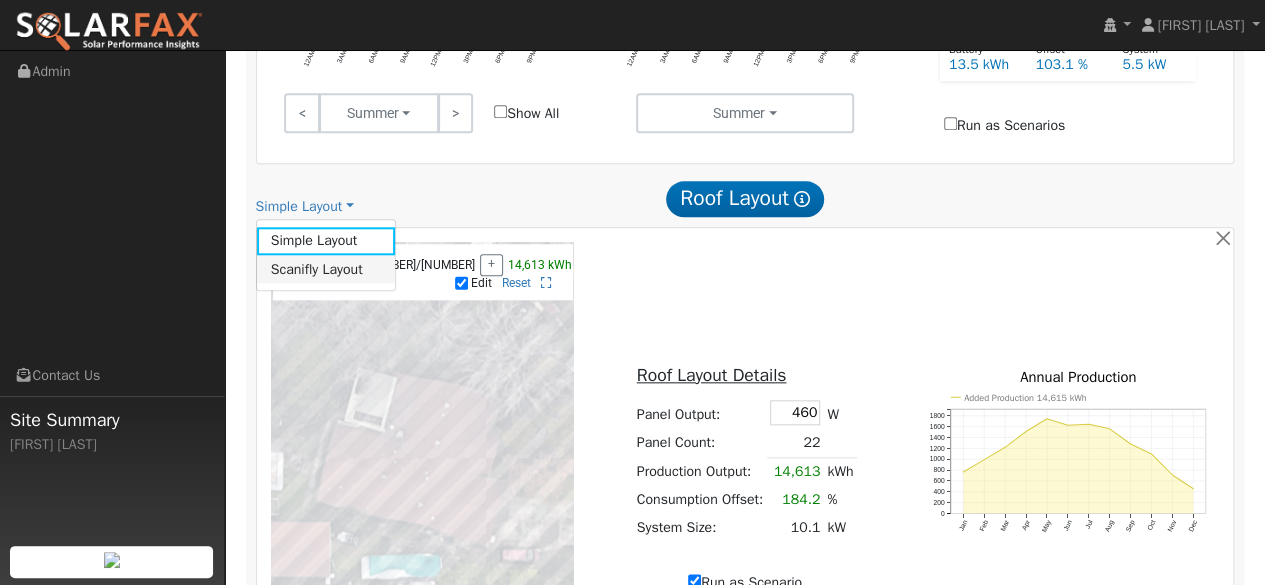 click on "Scanifly Layout" at bounding box center (326, 269) 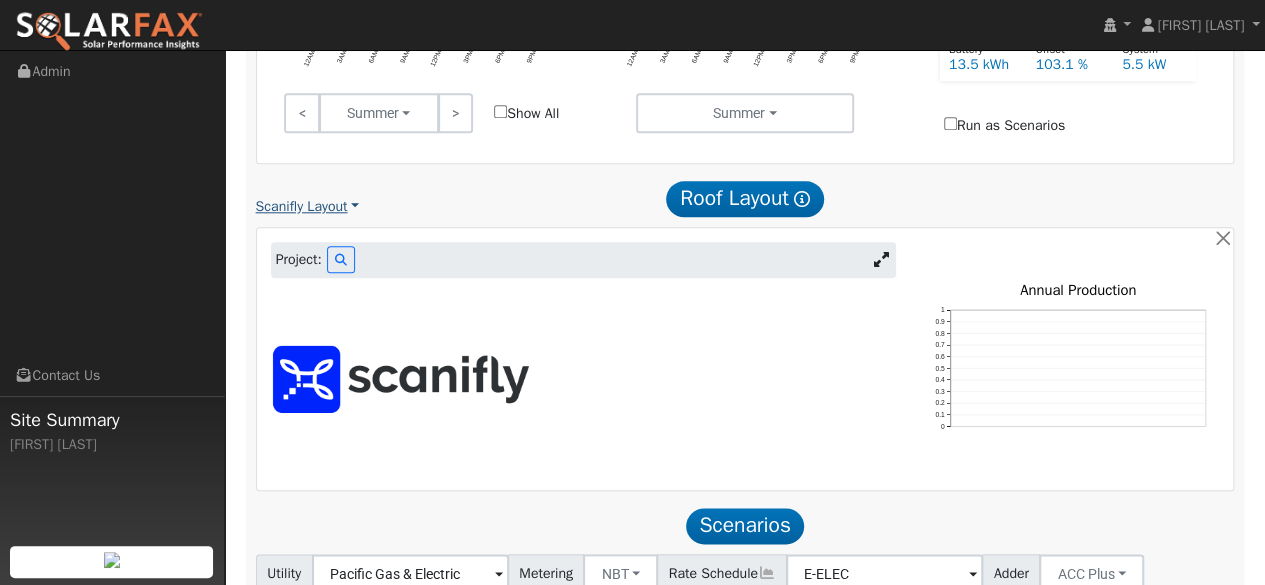 click on "Scanifly Layout" at bounding box center (308, 206) 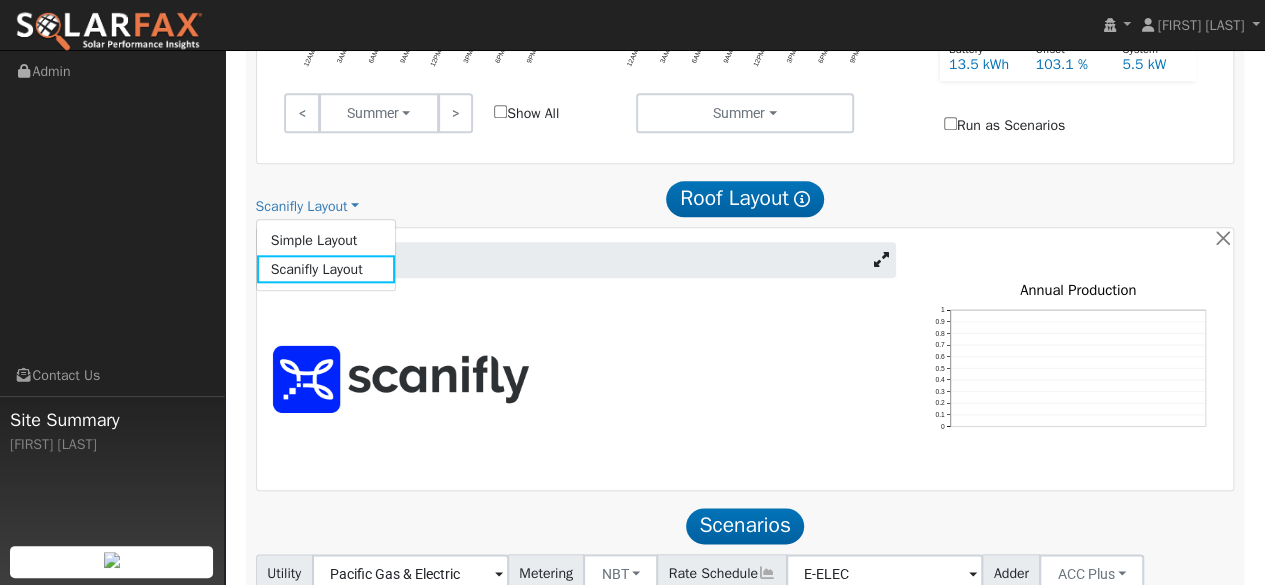 click on "Scanifly Layout Simple Layout Scanifly Layout" at bounding box center (412, 206) 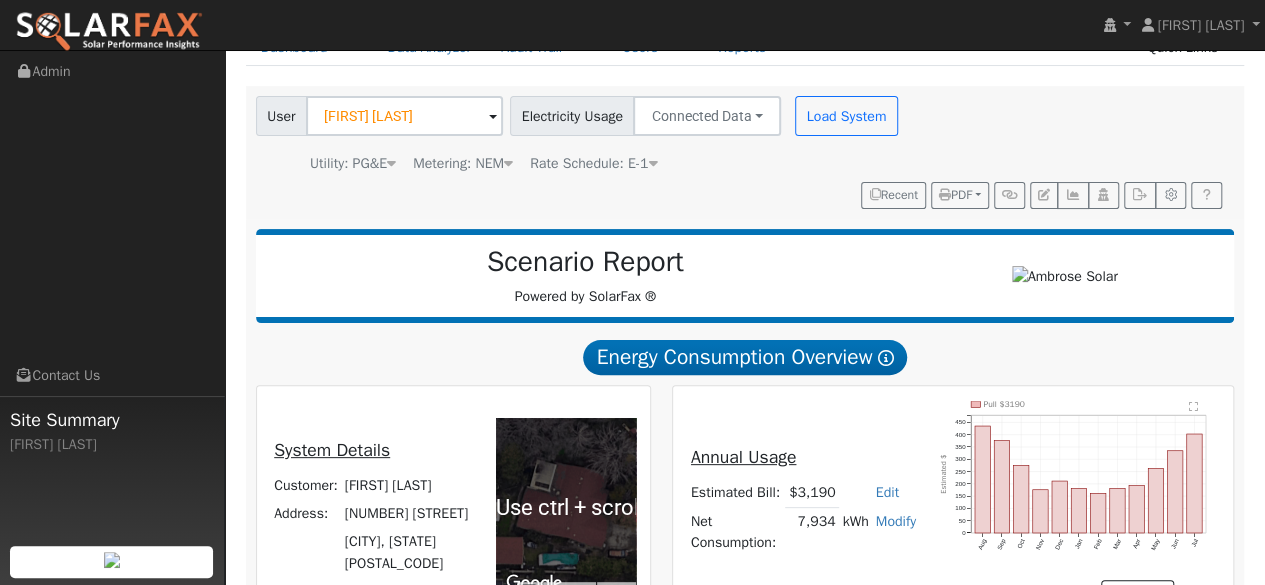 scroll, scrollTop: 0, scrollLeft: 0, axis: both 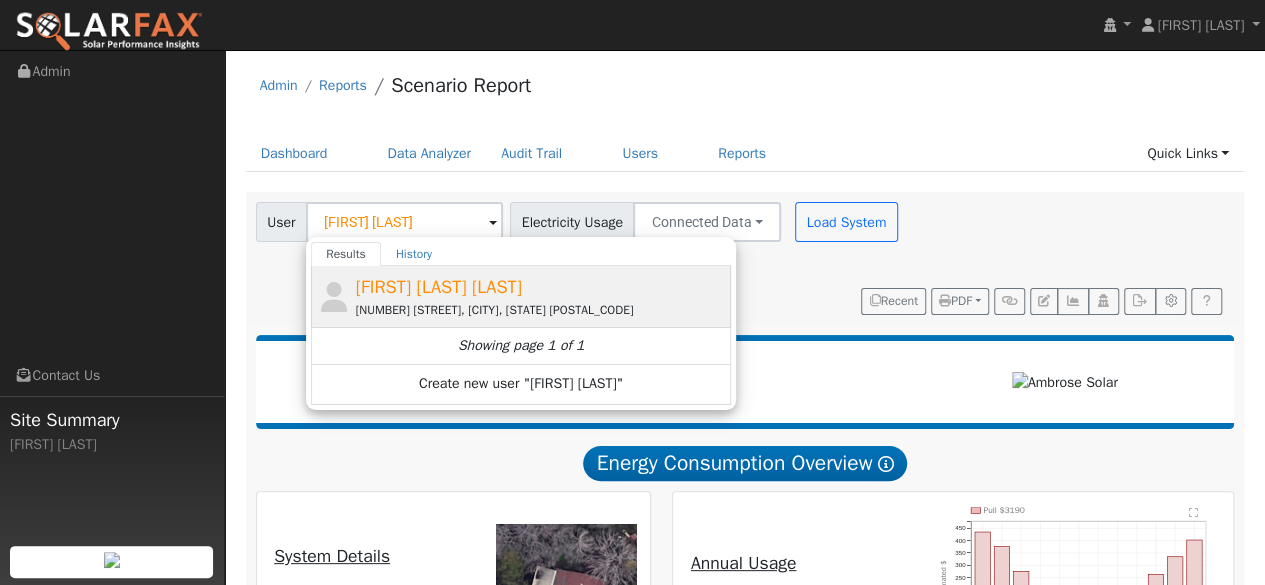click on "29884 Secret Town Road, Colfax, CA 95713" at bounding box center (541, 310) 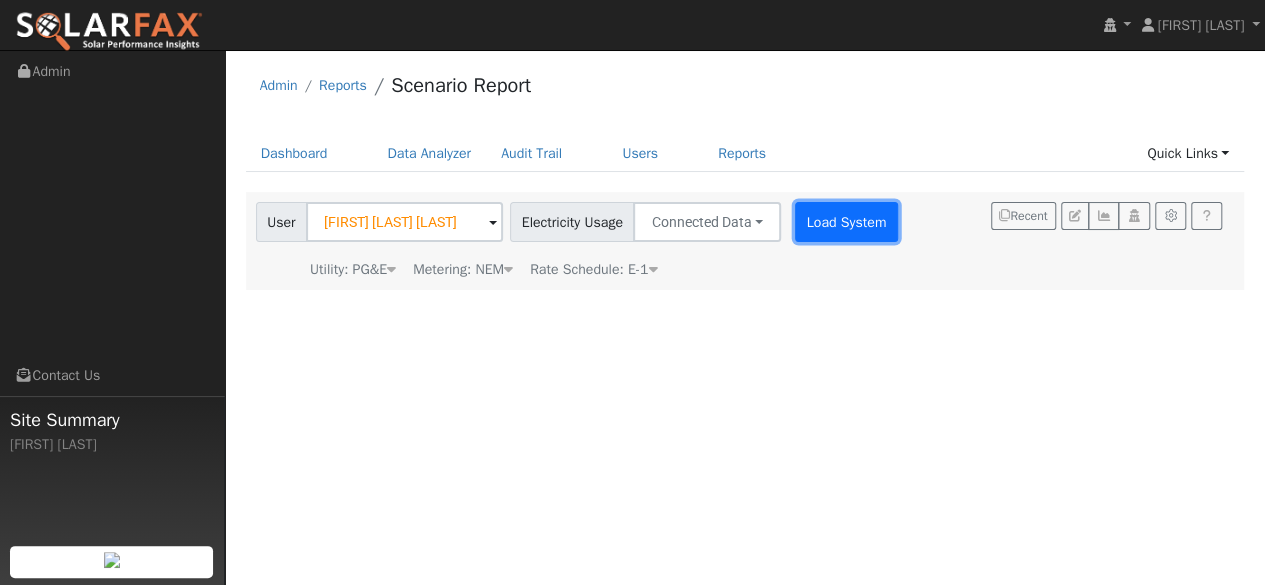 click on "Load System" at bounding box center (846, 222) 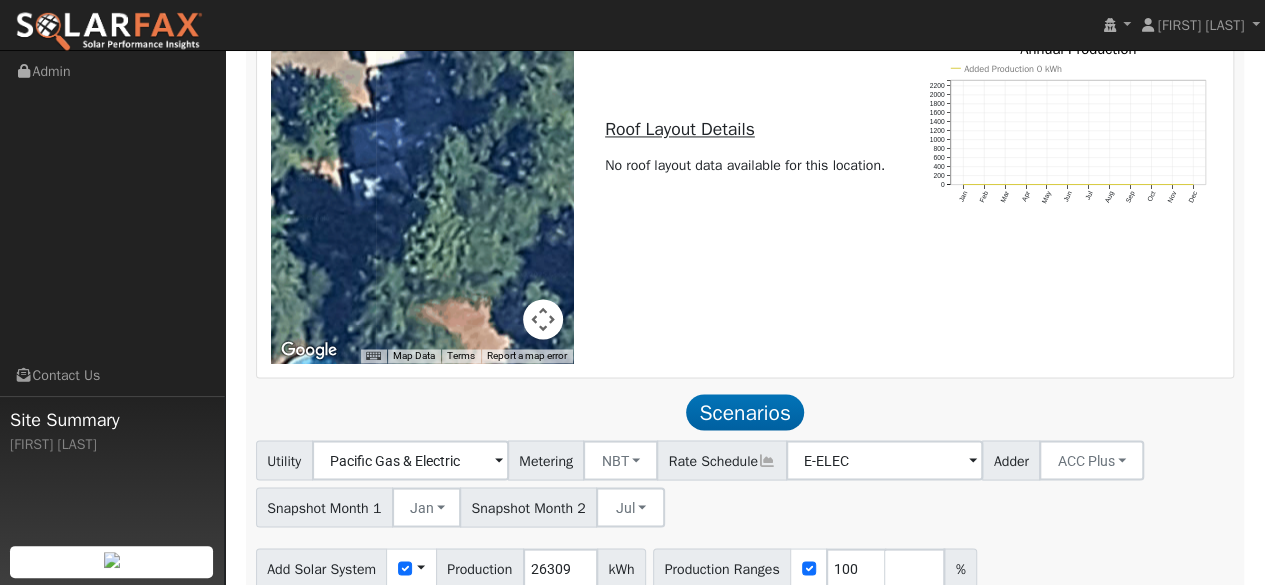 scroll, scrollTop: 1600, scrollLeft: 0, axis: vertical 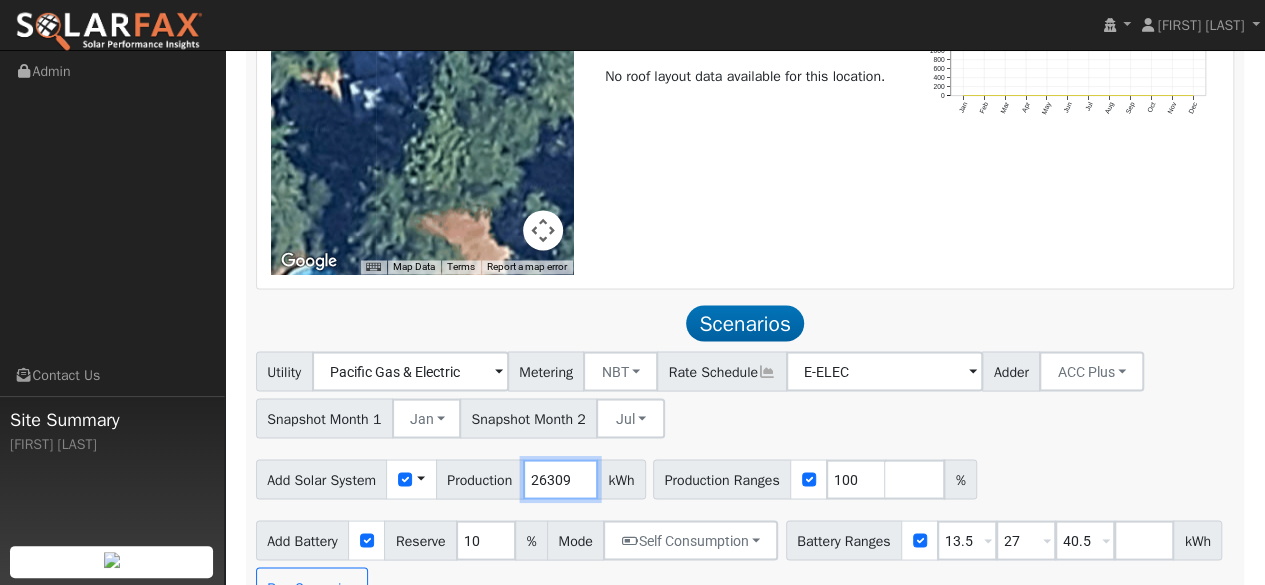 drag, startPoint x: 572, startPoint y: 473, endPoint x: 477, endPoint y: 477, distance: 95.084175 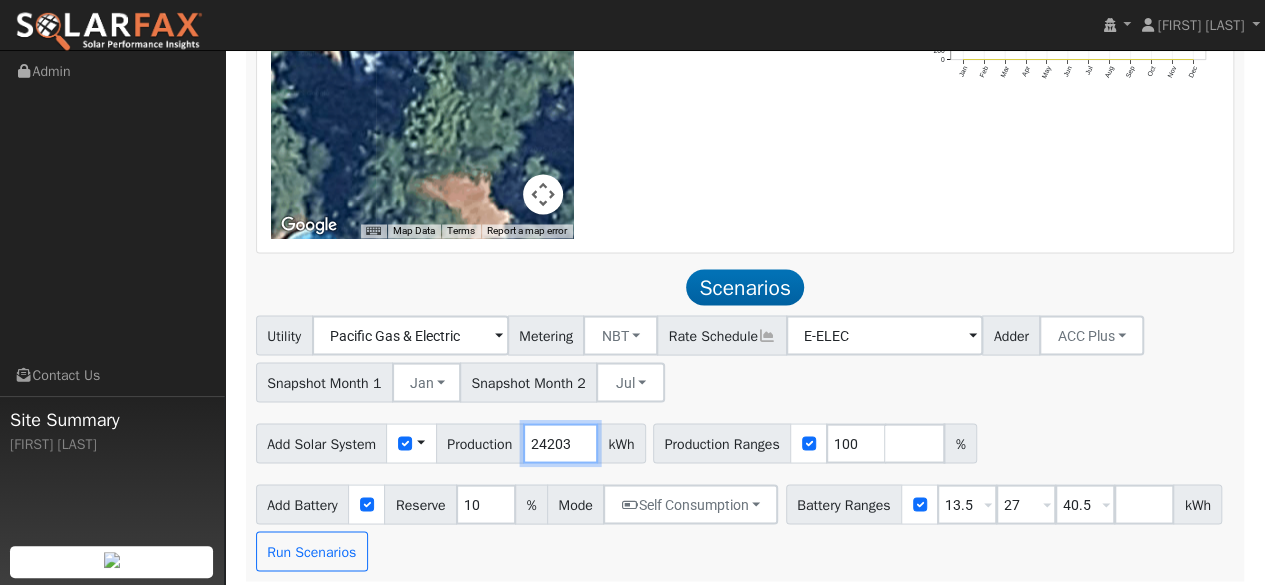 scroll, scrollTop: 1637, scrollLeft: 0, axis: vertical 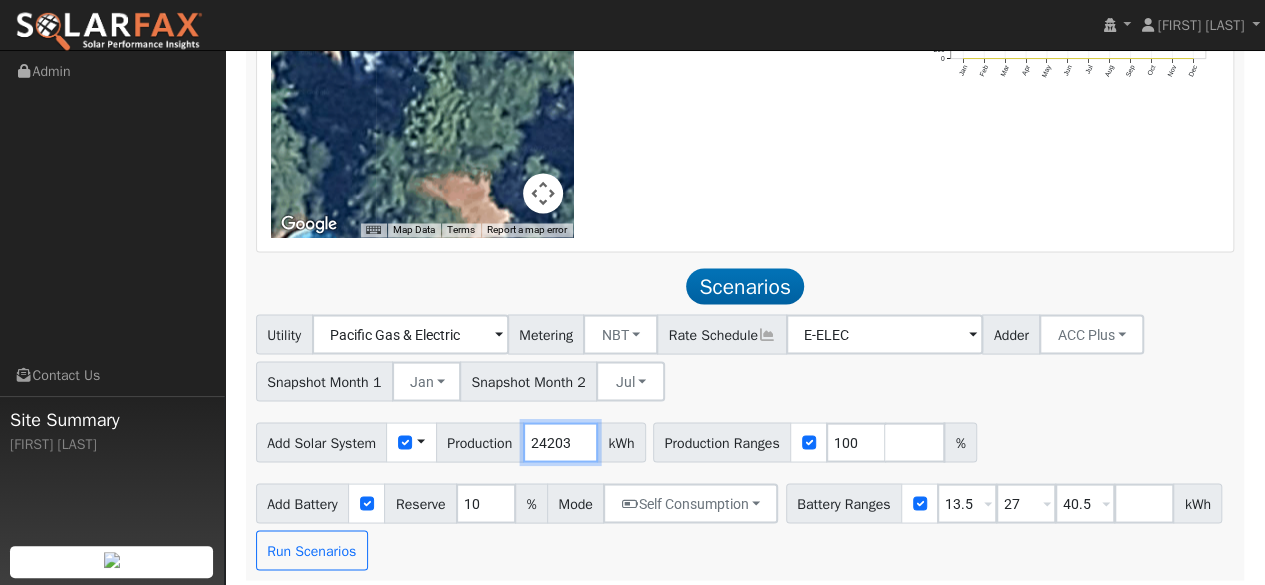 type on "24203" 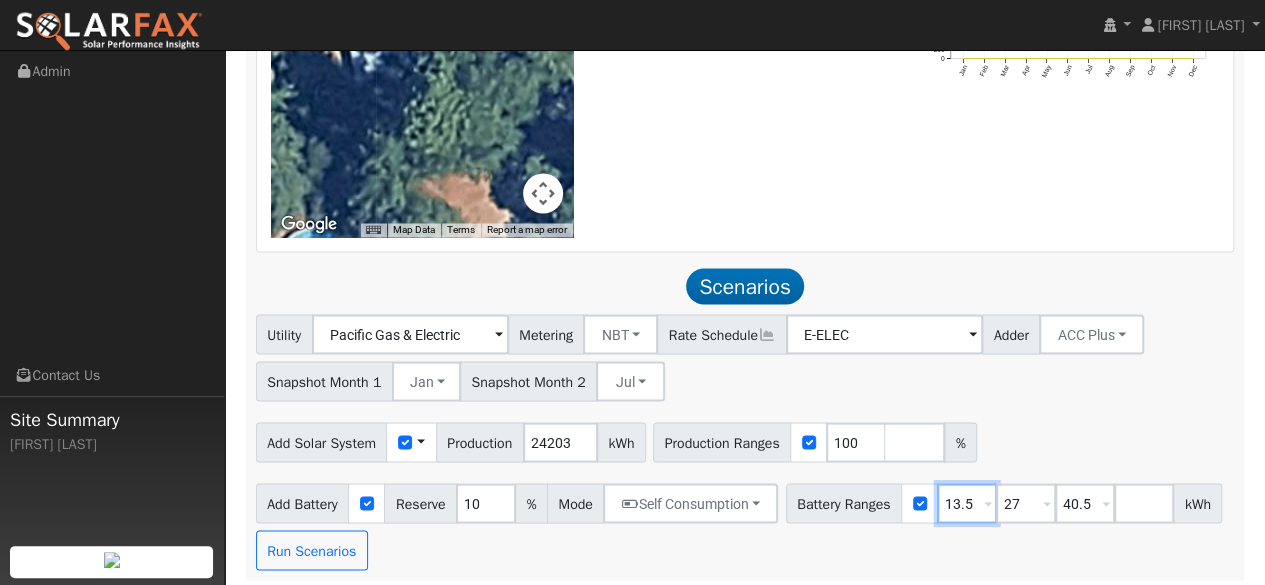 drag, startPoint x: 984, startPoint y: 496, endPoint x: 878, endPoint y: 490, distance: 106.16968 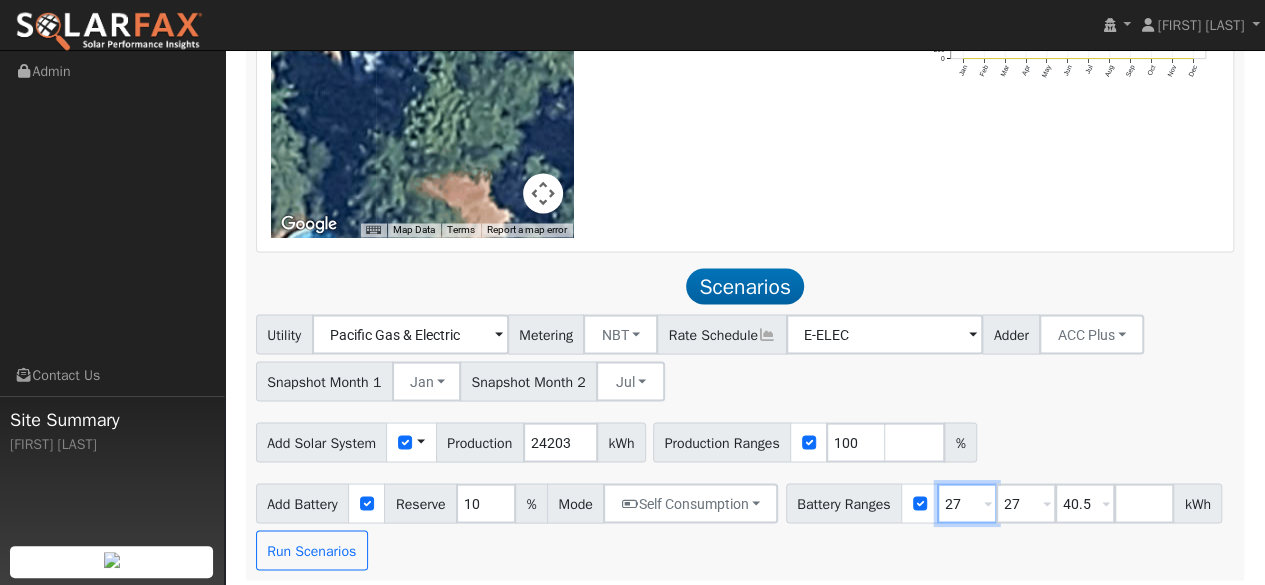 type on "40.5" 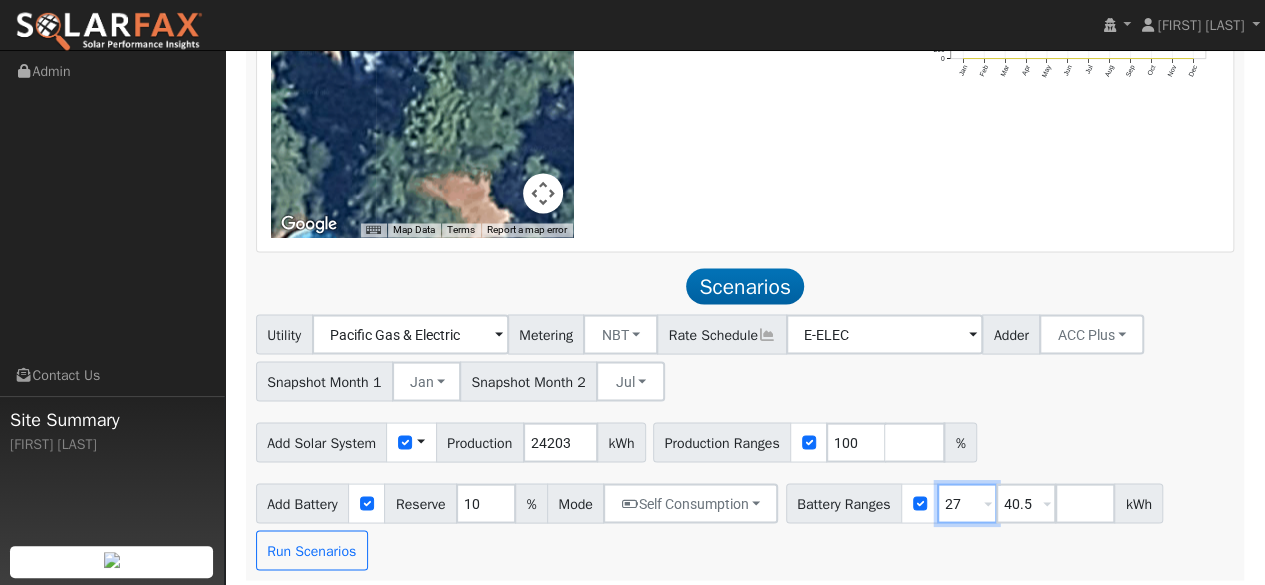 type on "27" 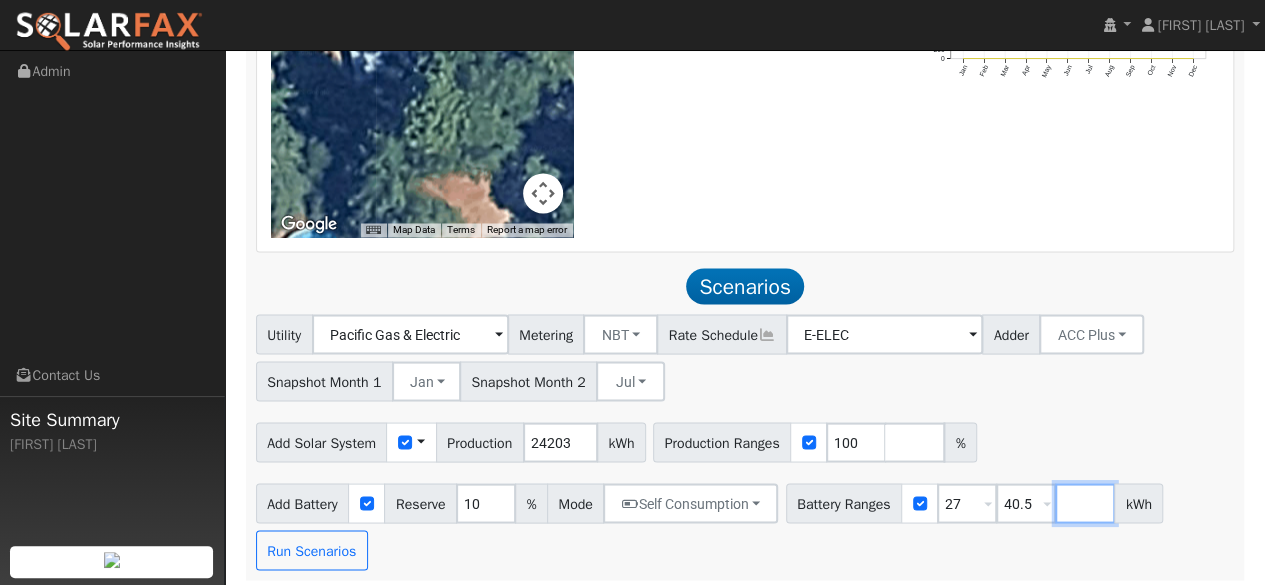 click at bounding box center (1085, 503) 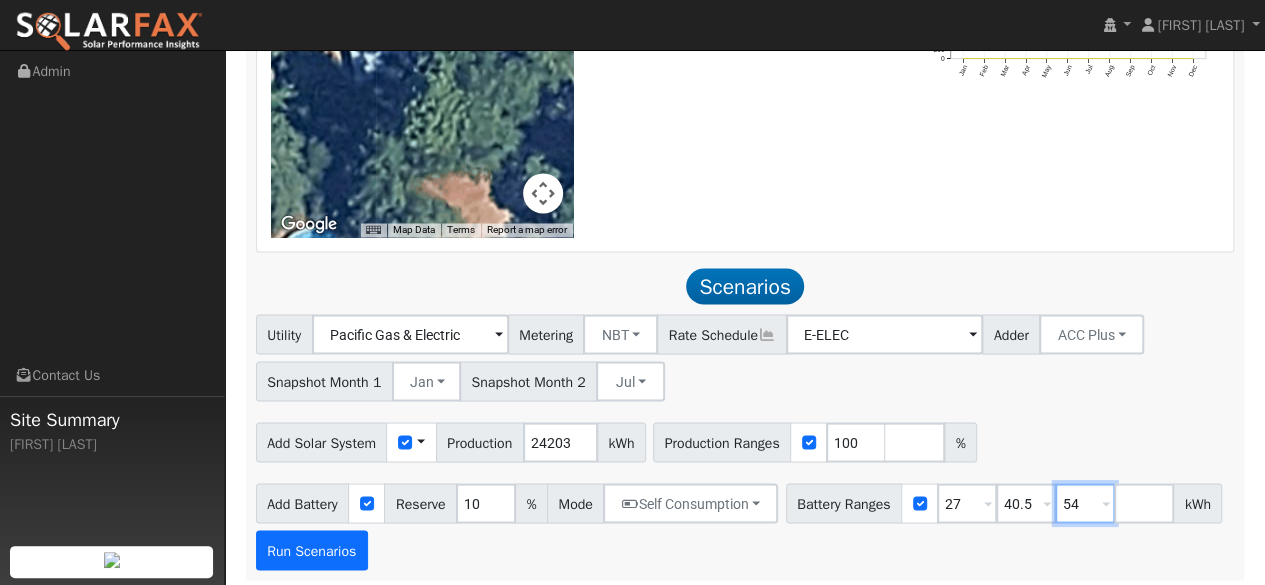 type on "54" 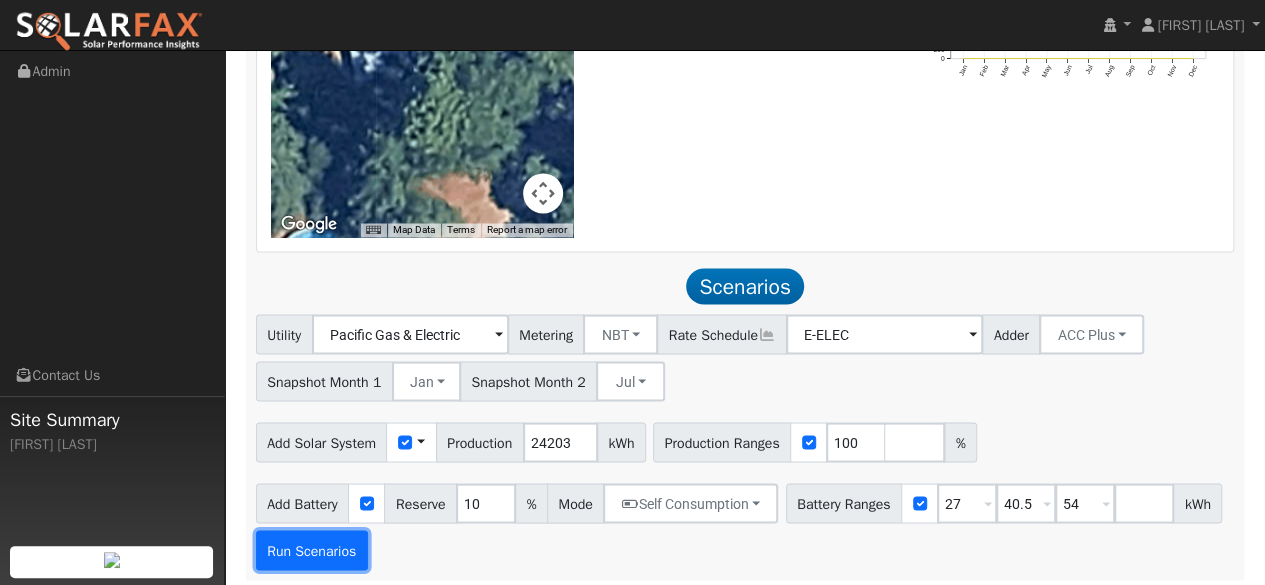 click on "Run Scenarios" at bounding box center [312, 550] 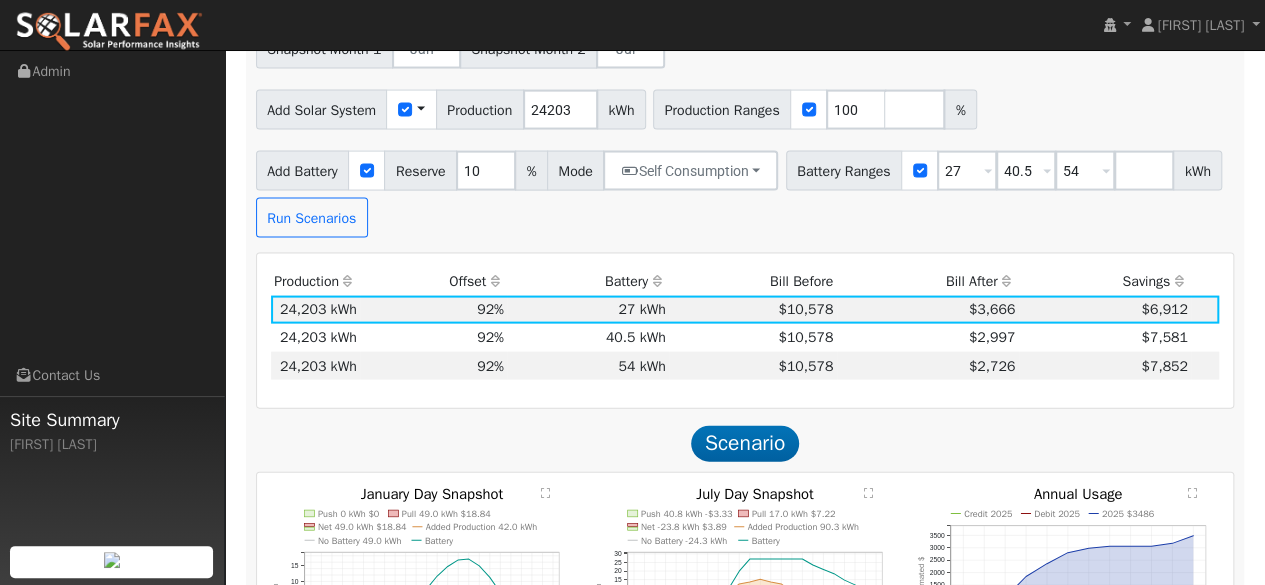scroll, scrollTop: 1938, scrollLeft: 0, axis: vertical 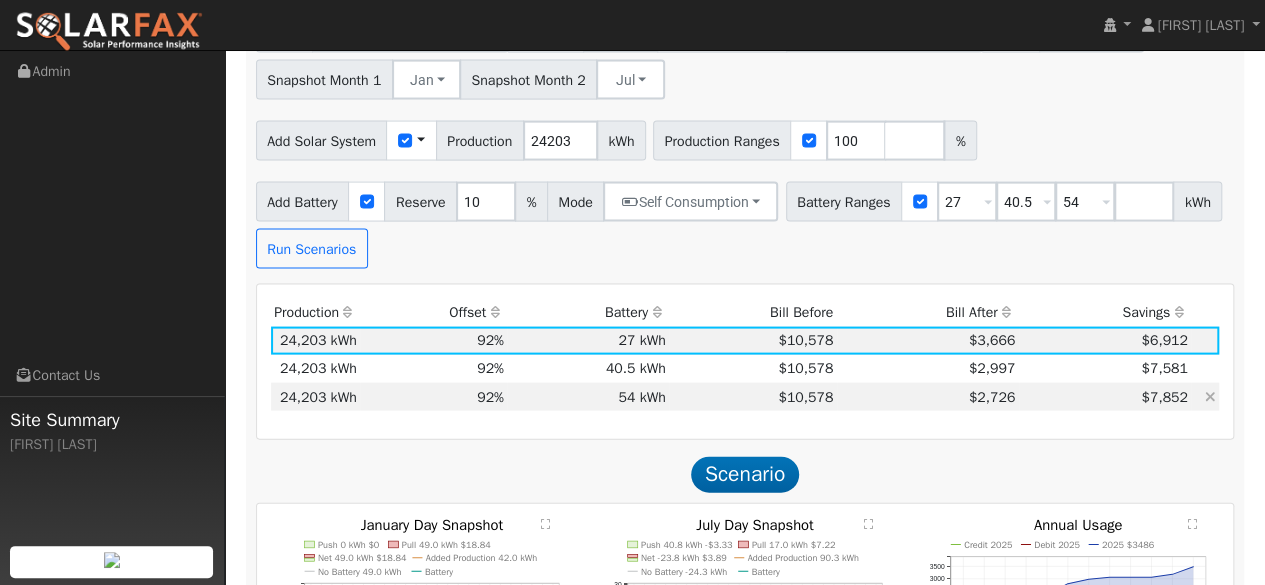 click on "$2,726" at bounding box center (928, 397) 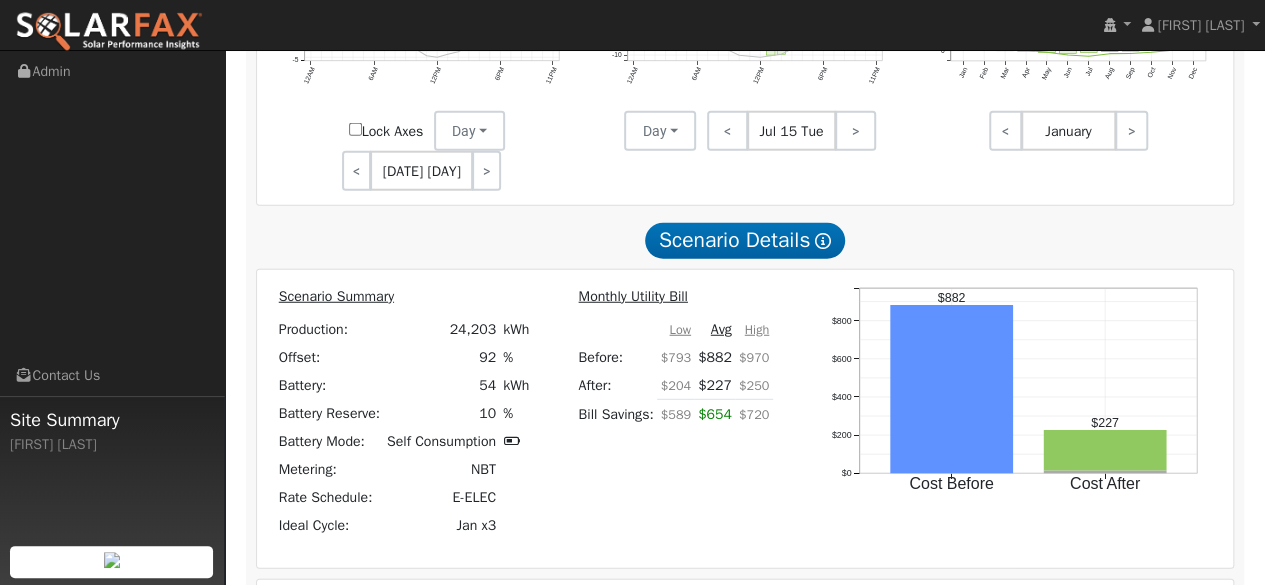 scroll, scrollTop: 2238, scrollLeft: 0, axis: vertical 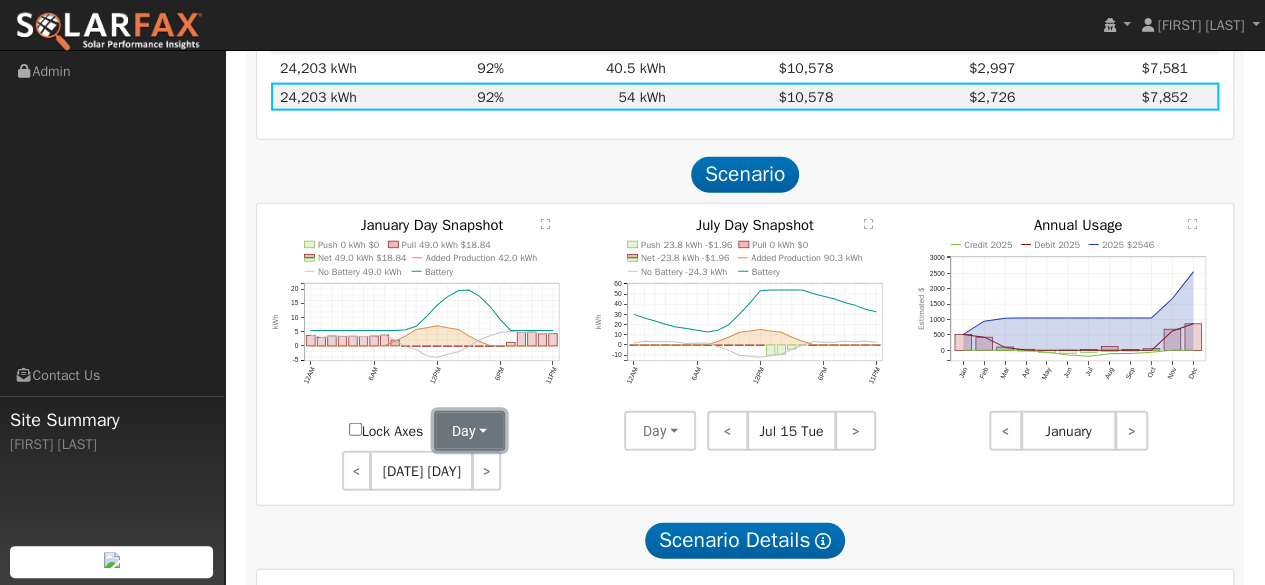click on "Day" at bounding box center [470, 431] 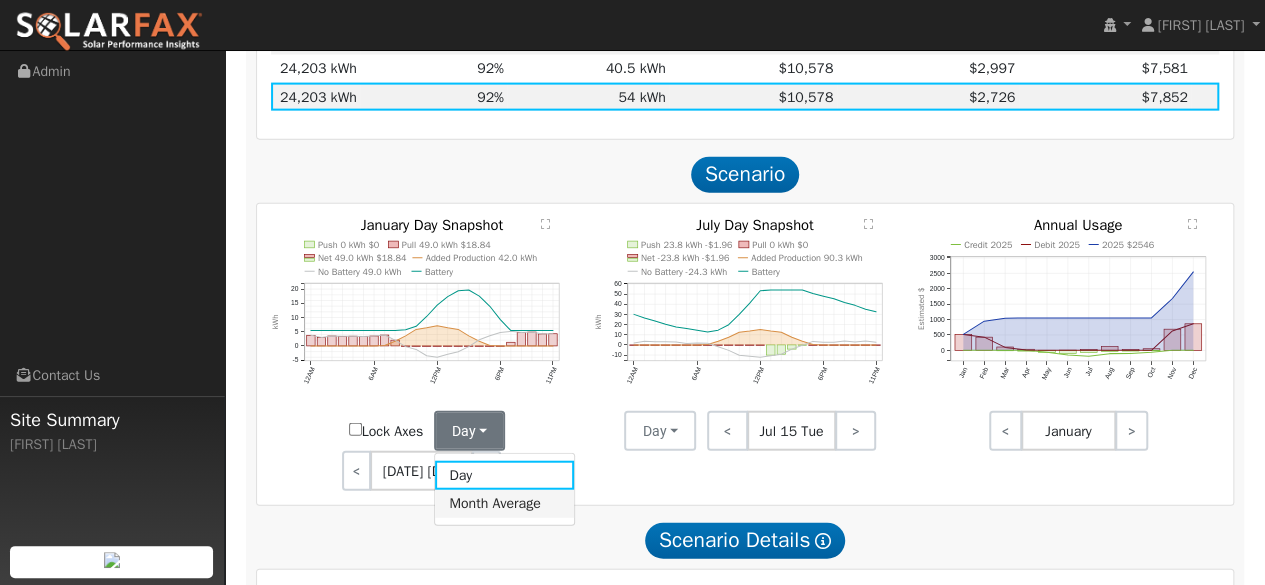 click on "Month Average" at bounding box center [504, 504] 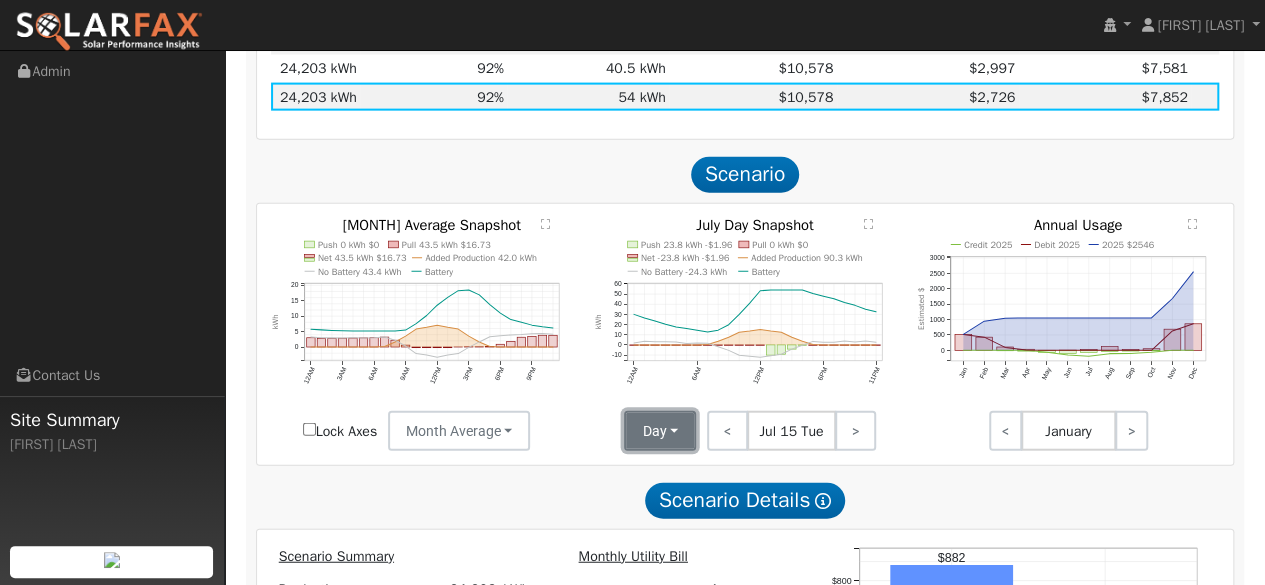 click on "Day" at bounding box center [660, 431] 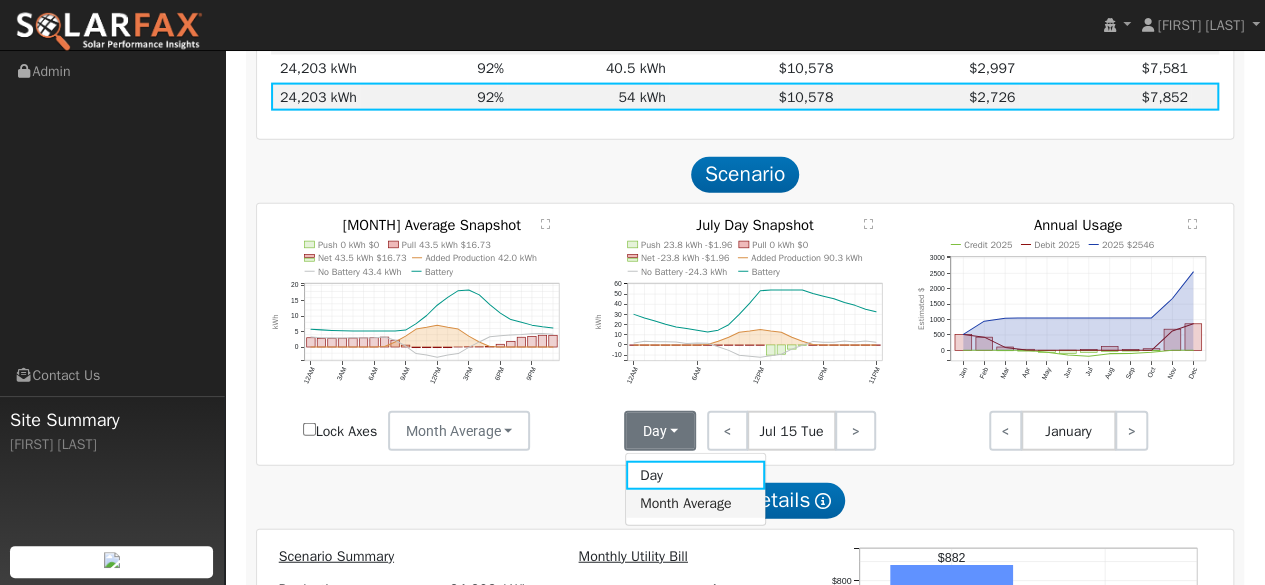 click on "Month Average" at bounding box center [695, 504] 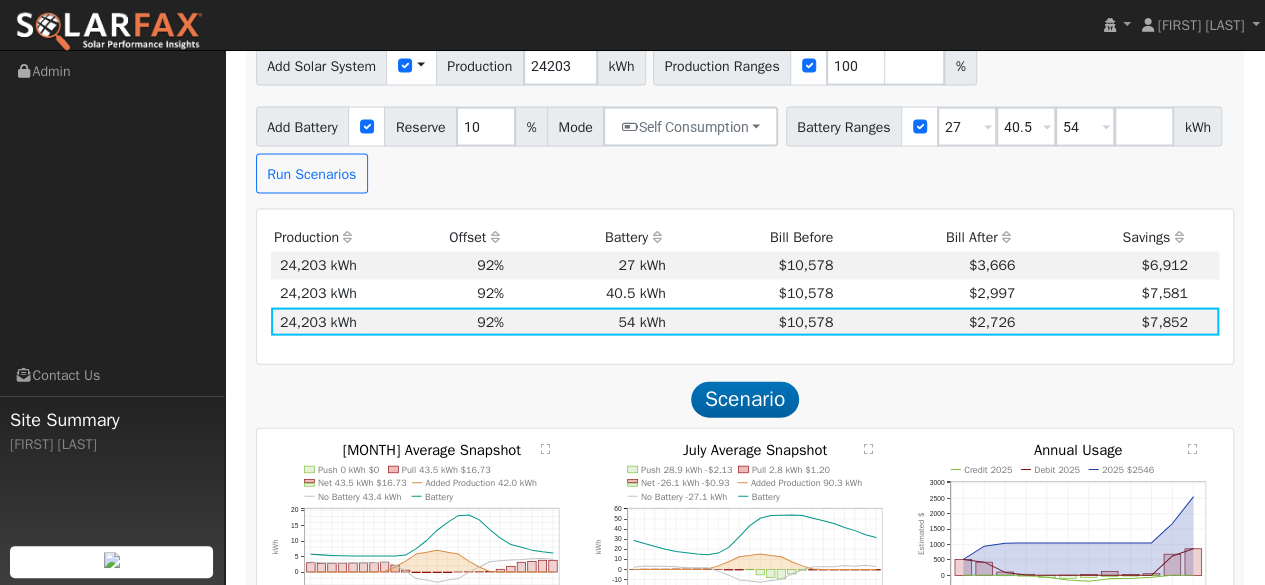 scroll, scrollTop: 2138, scrollLeft: 0, axis: vertical 